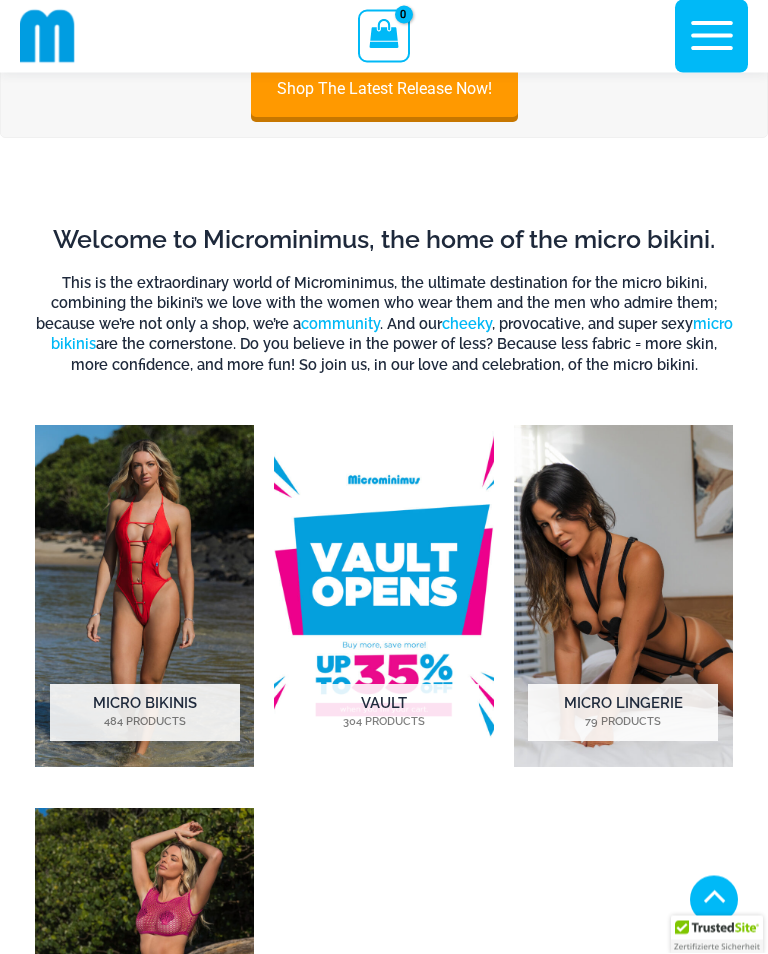 scroll, scrollTop: 475, scrollLeft: 0, axis: vertical 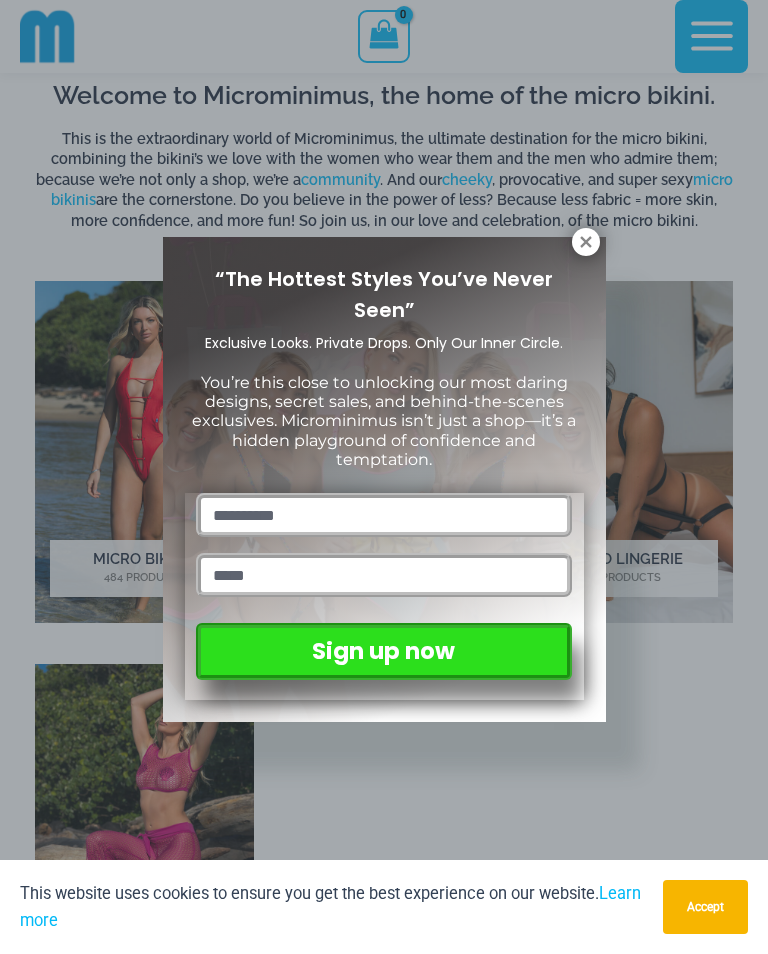click on "“The Hottest Styles You’ve Never Seen” Exclusive Looks. Private Drops. Only Our Inner Circle. You’re this close to unlocking our most daring designs, secret sales, and behind-the-scenes exclusives. Microminimus isn’t just a shop—it’s a hidden playground of confidence and temptation. Sign up now" at bounding box center [384, 477] 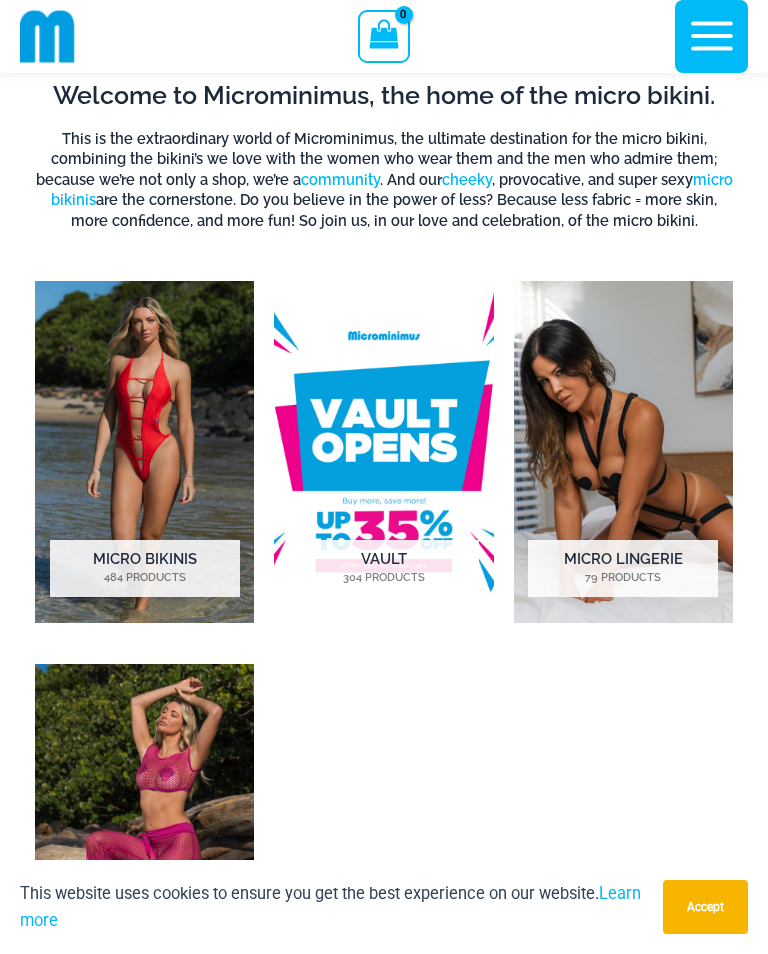click at bounding box center [144, 452] 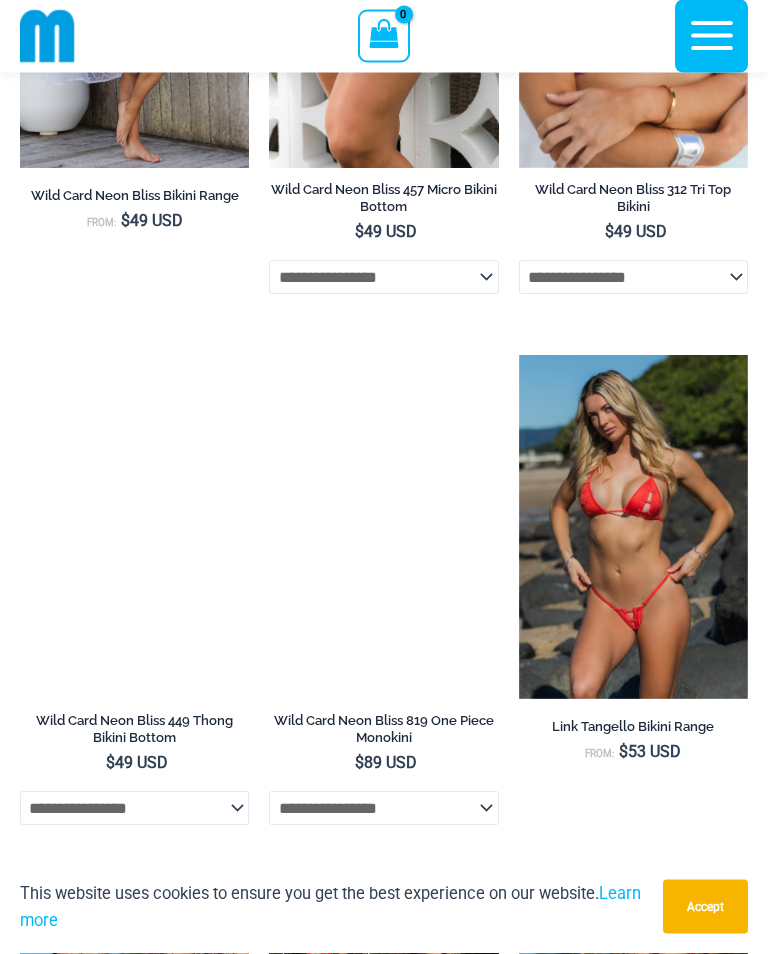 scroll, scrollTop: 1467, scrollLeft: 0, axis: vertical 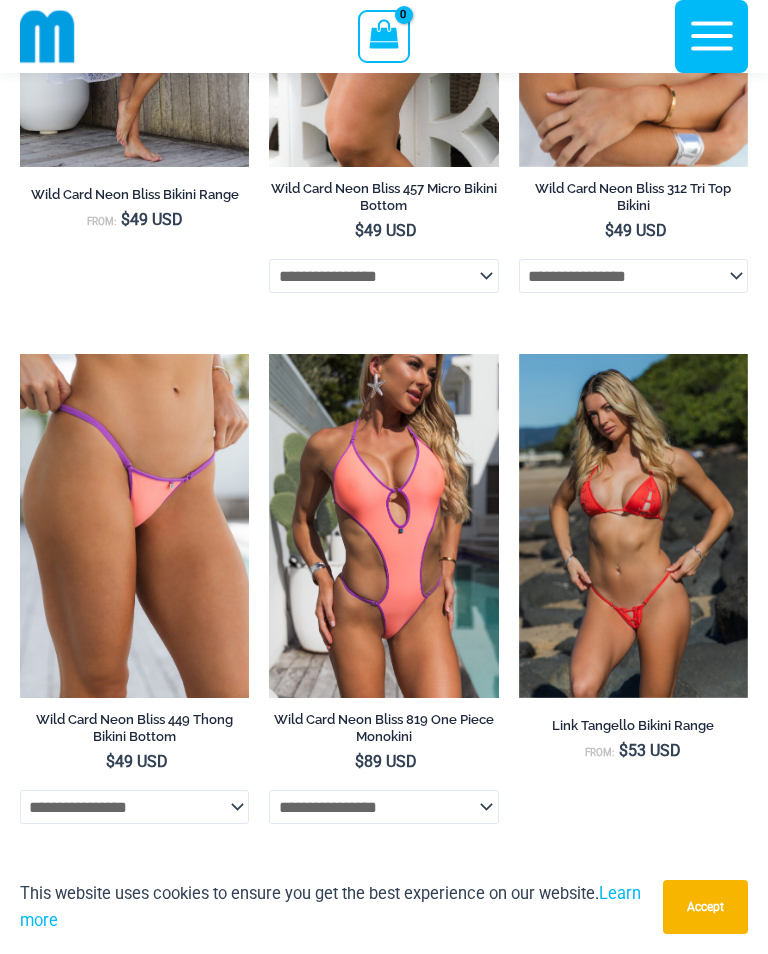 click at bounding box center (269, 354) 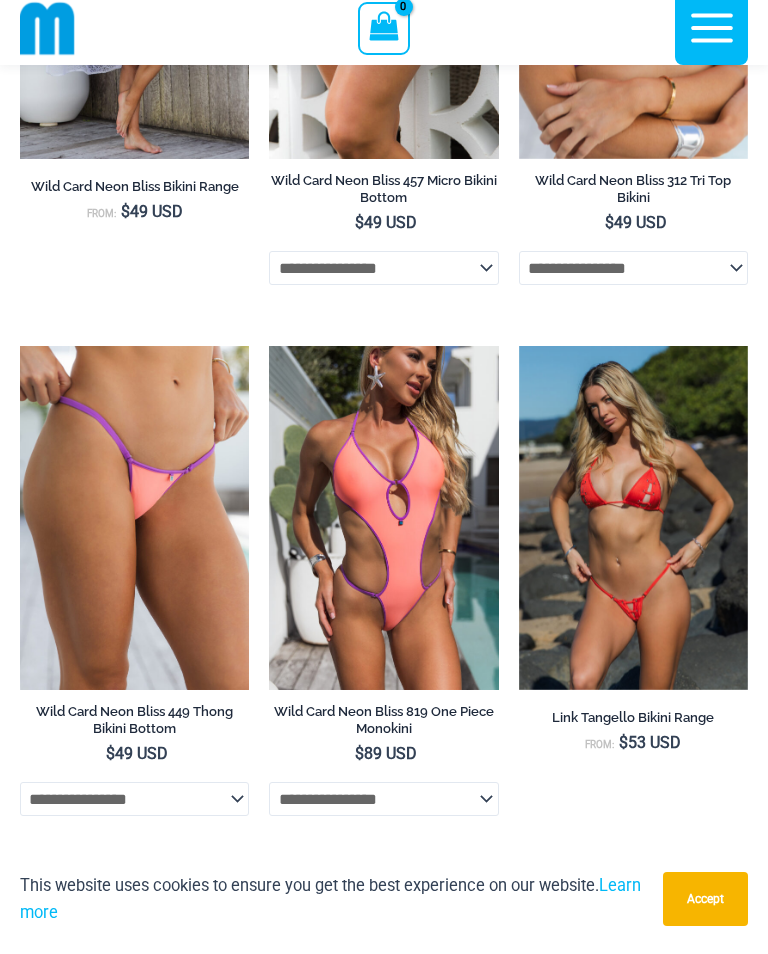 click at bounding box center (269, 354) 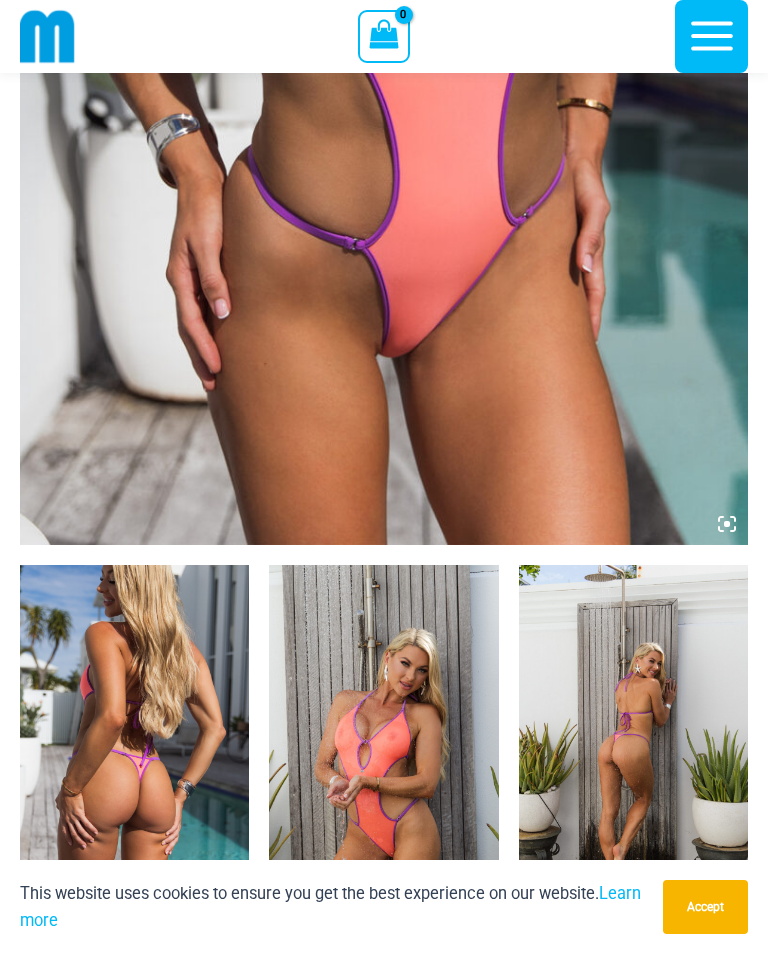 scroll, scrollTop: 684, scrollLeft: 0, axis: vertical 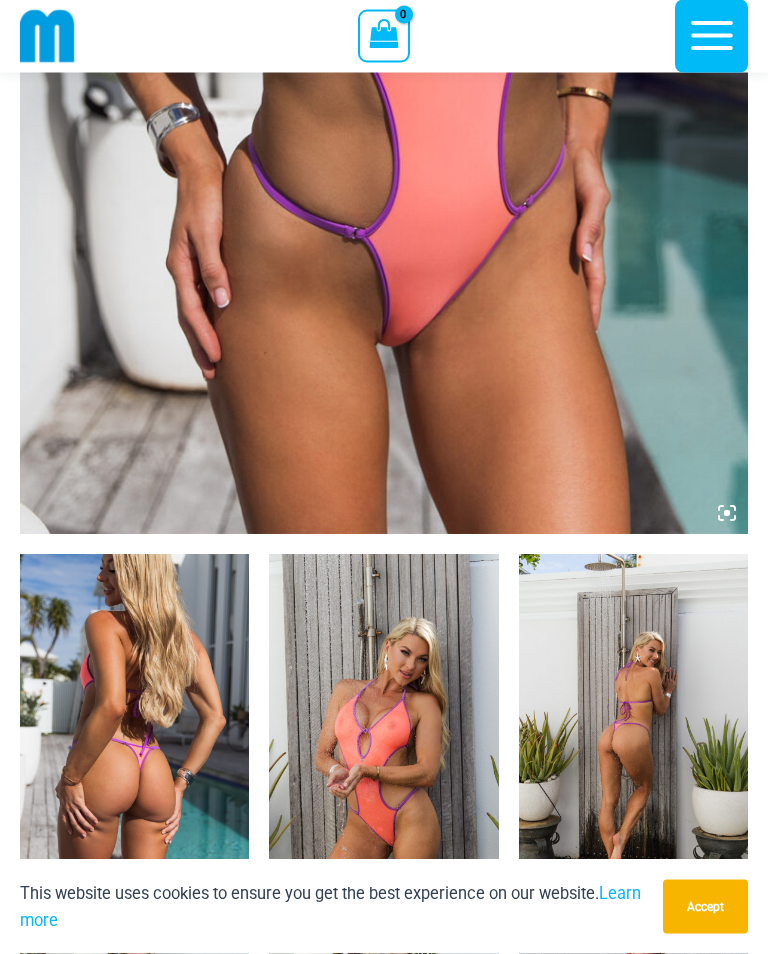 click at bounding box center [134, 727] 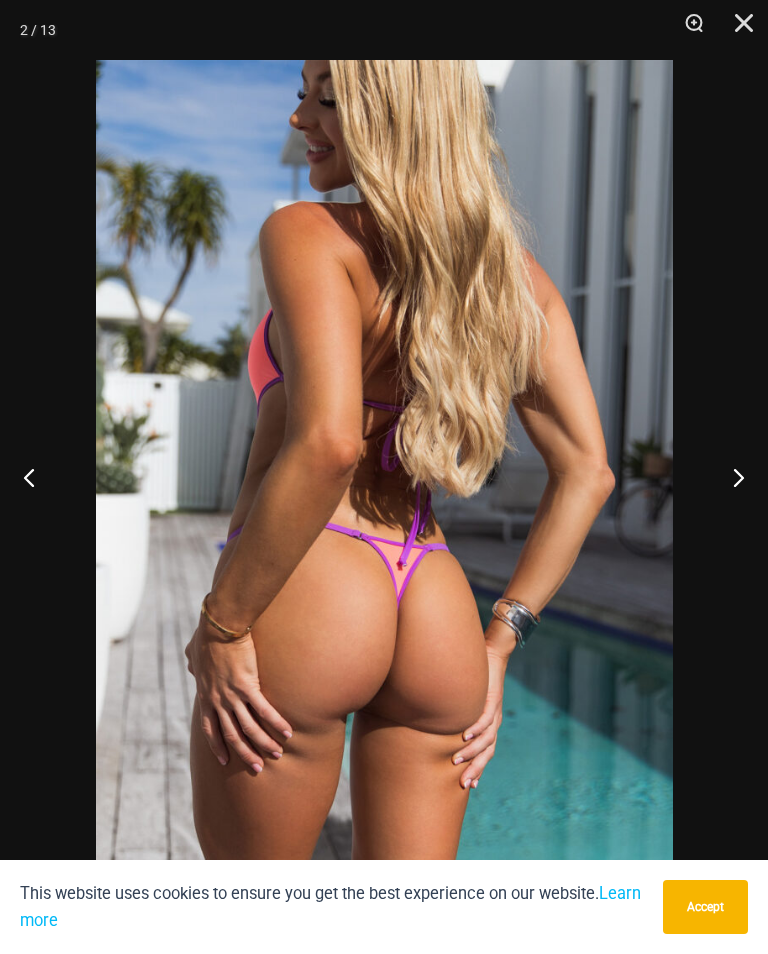 click at bounding box center (730, 477) 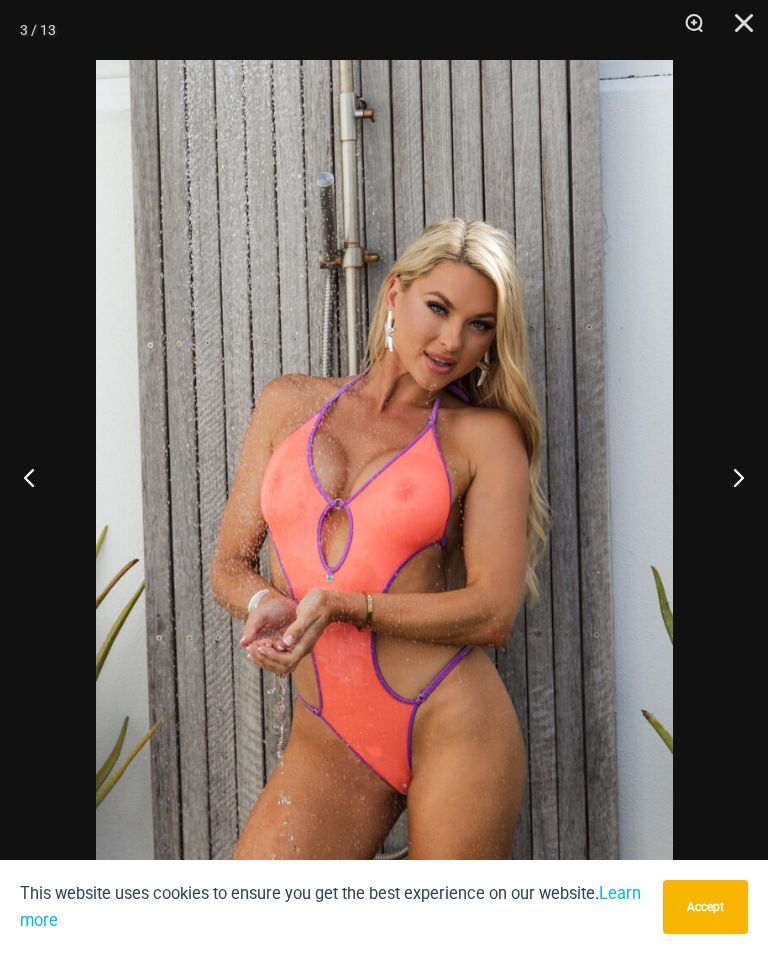 click at bounding box center [730, 477] 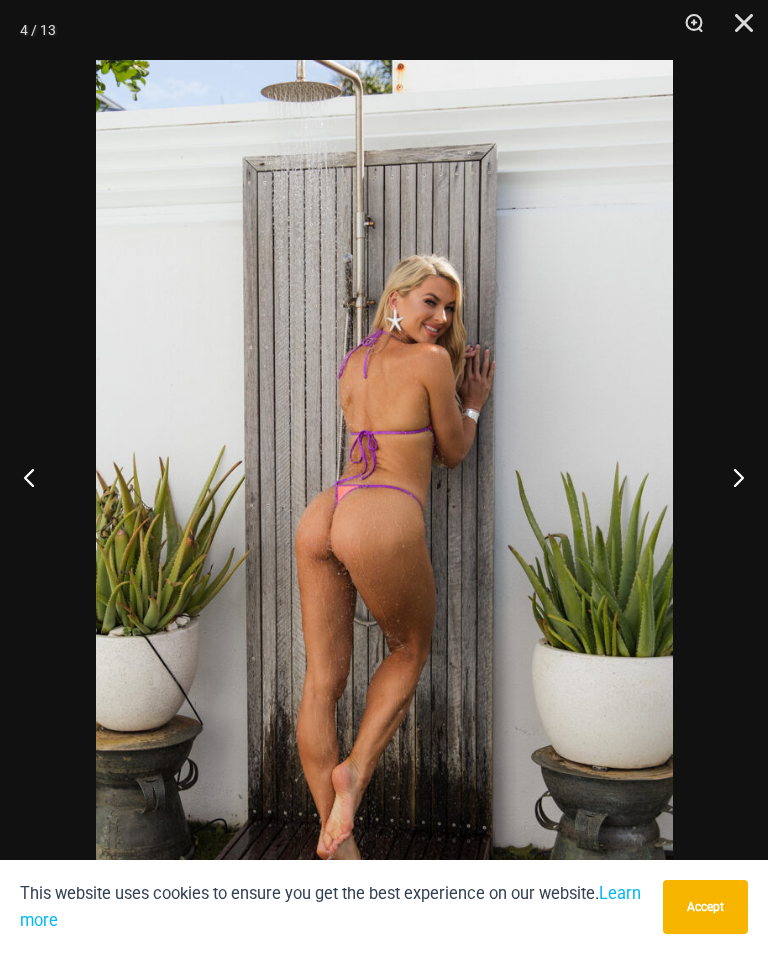 click at bounding box center (730, 477) 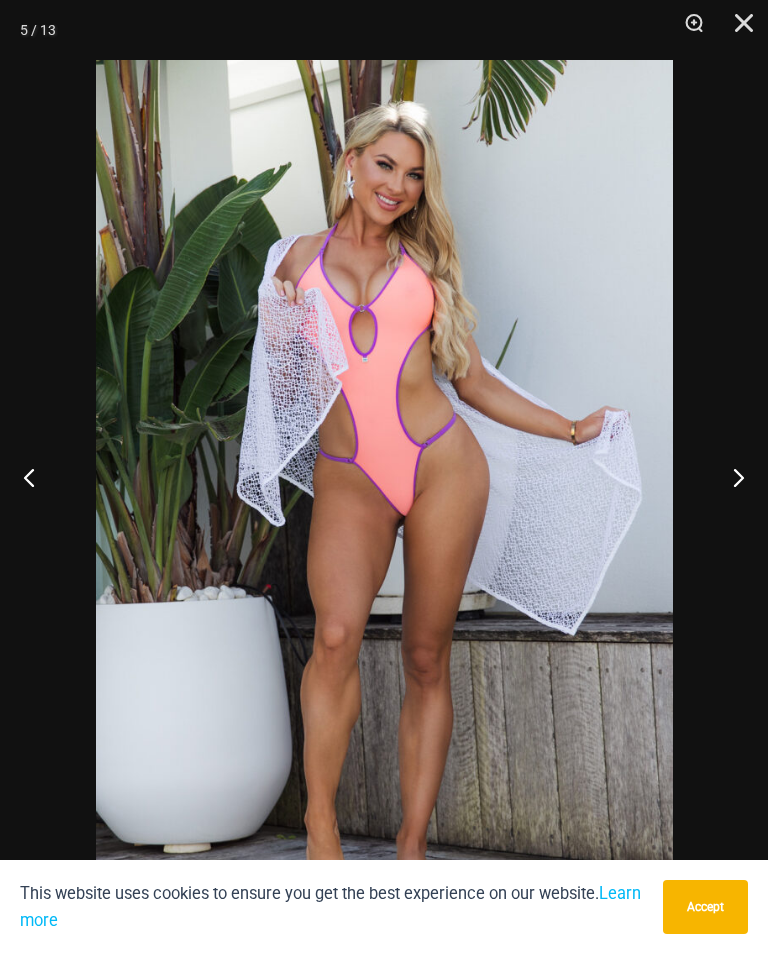 click at bounding box center [730, 477] 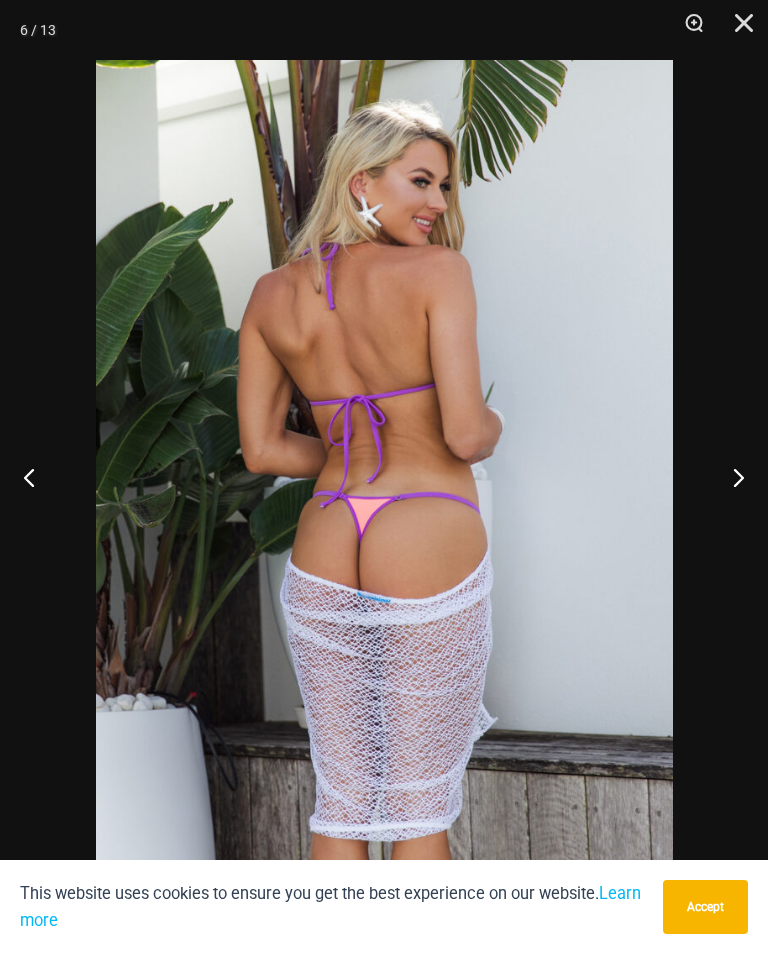 click at bounding box center [730, 477] 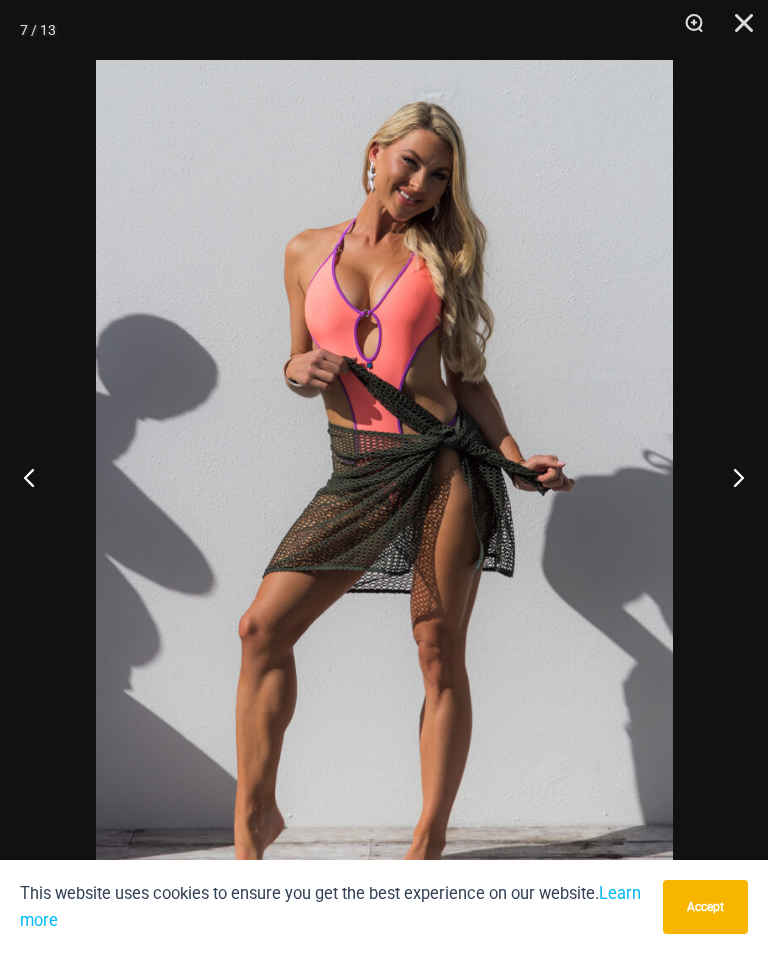 click at bounding box center [730, 477] 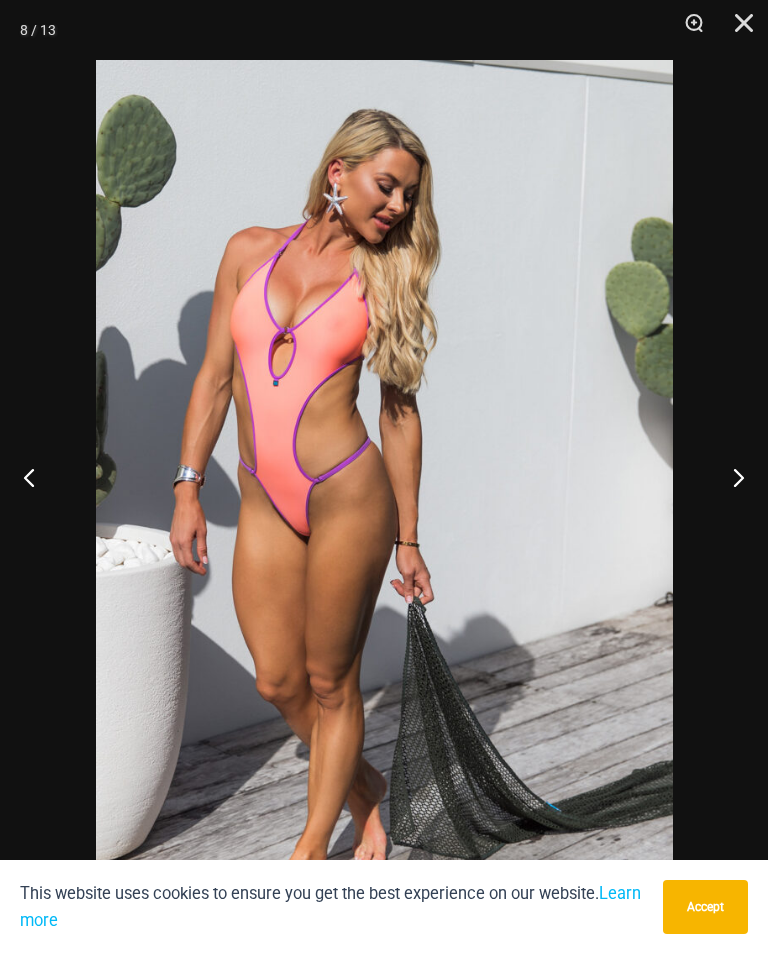 click at bounding box center (730, 477) 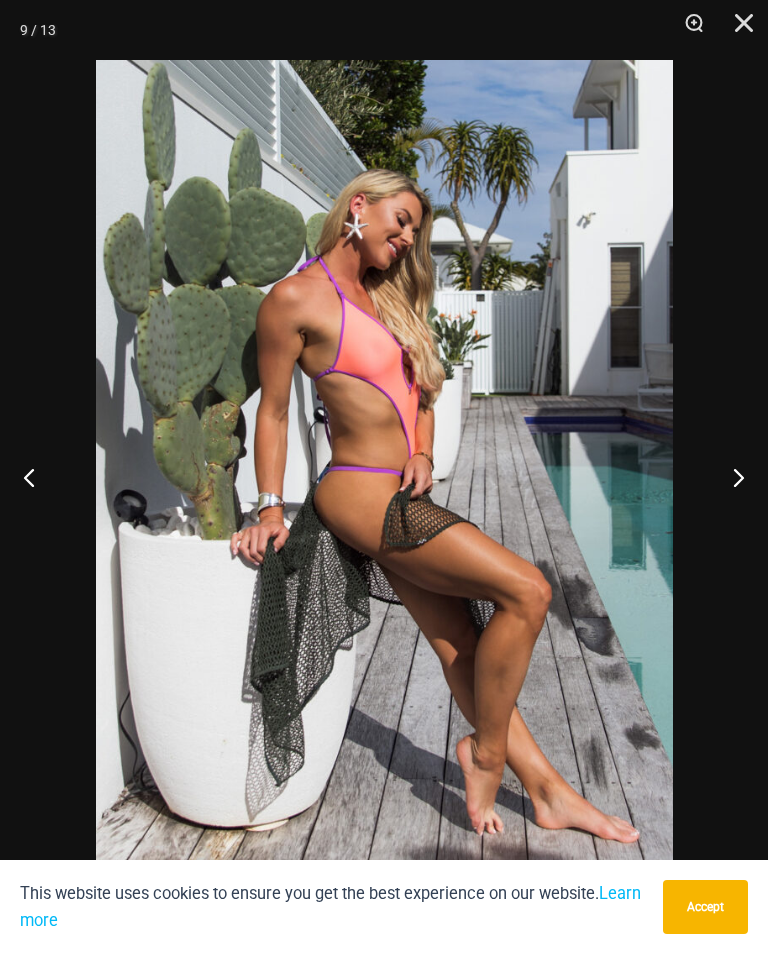 click at bounding box center [730, 477] 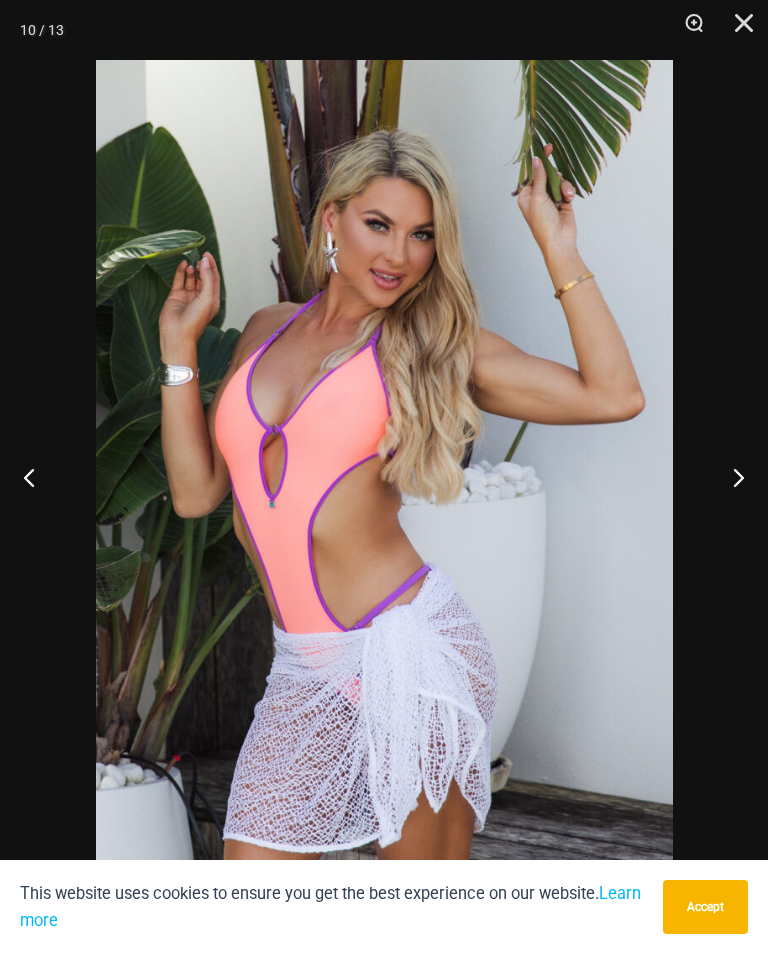 click at bounding box center (730, 477) 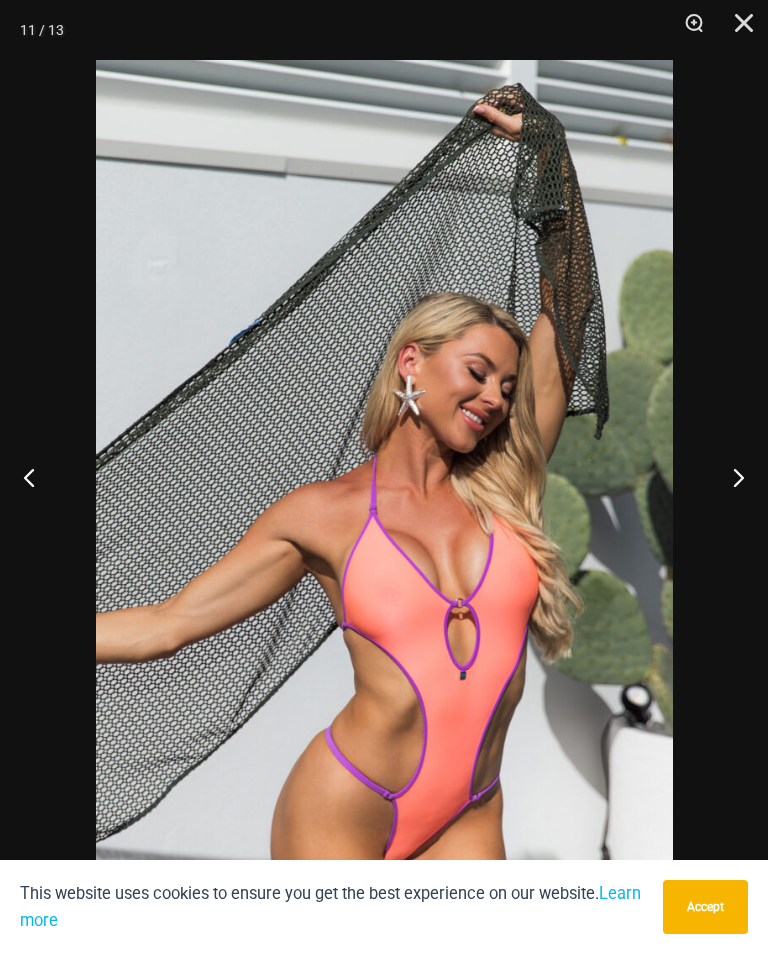 click at bounding box center [730, 477] 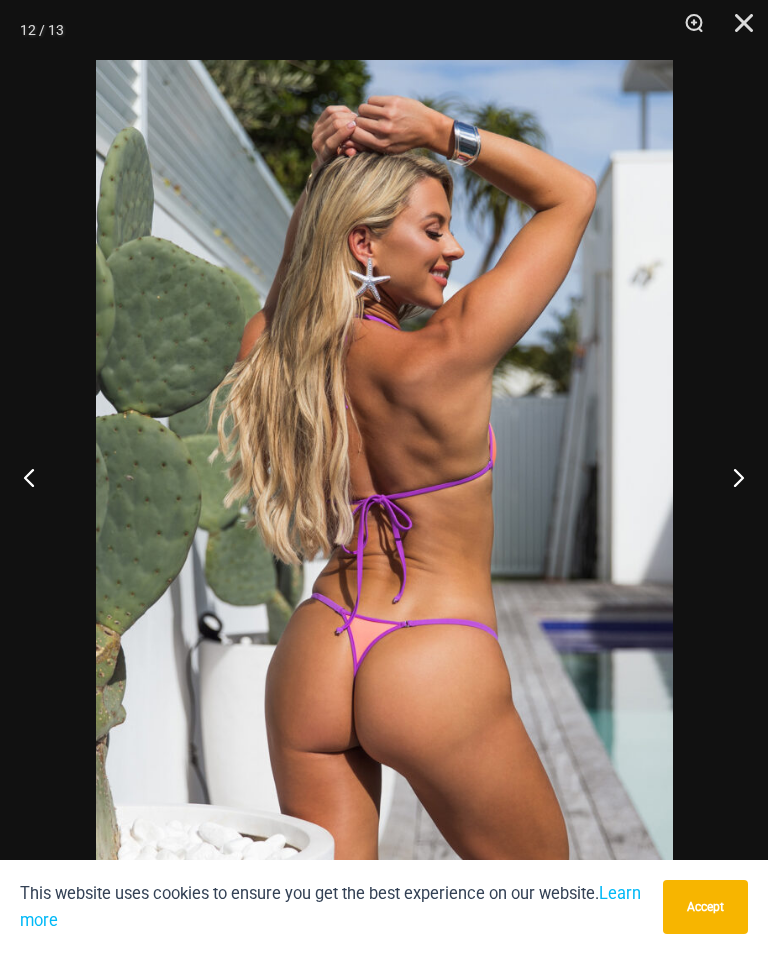 click at bounding box center [730, 477] 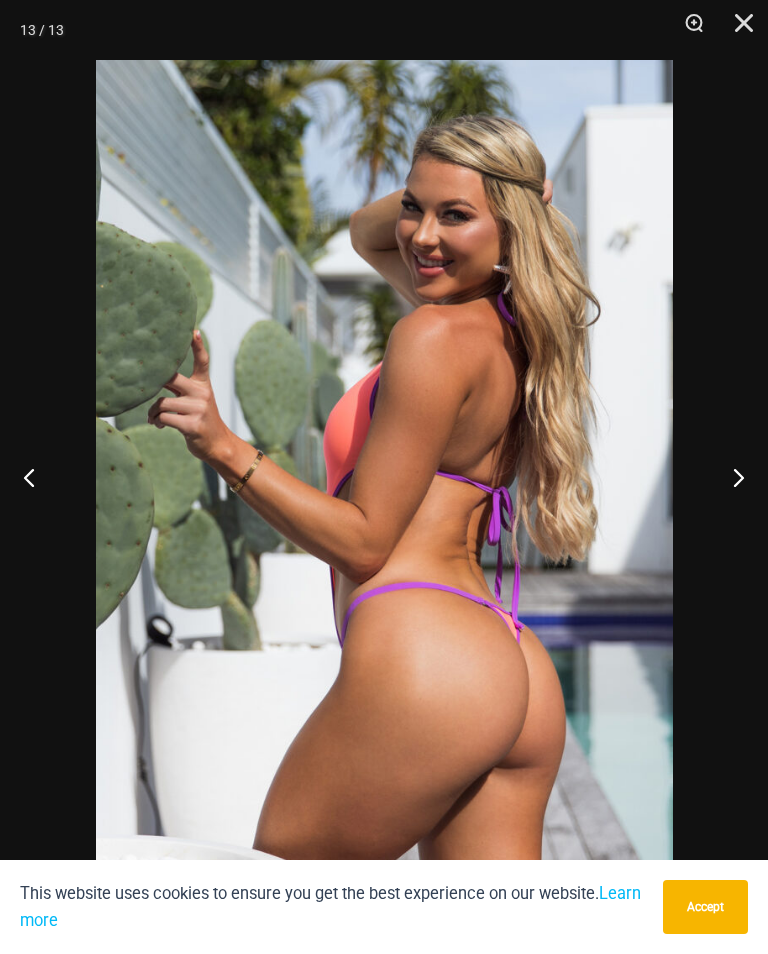 click at bounding box center (730, 477) 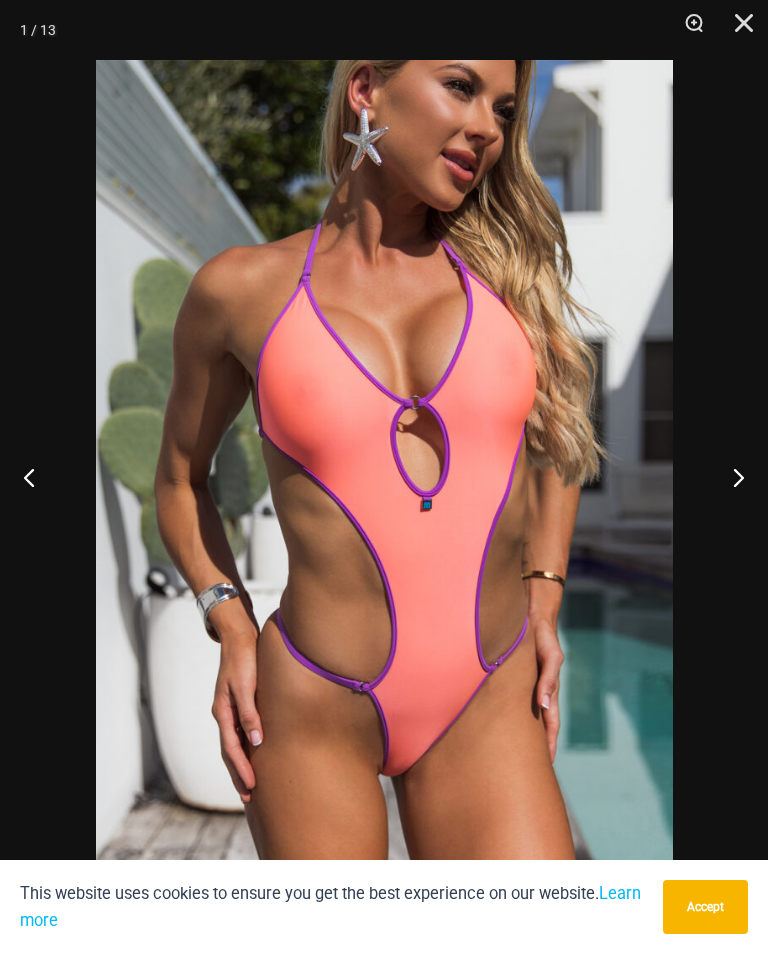 click at bounding box center [730, 477] 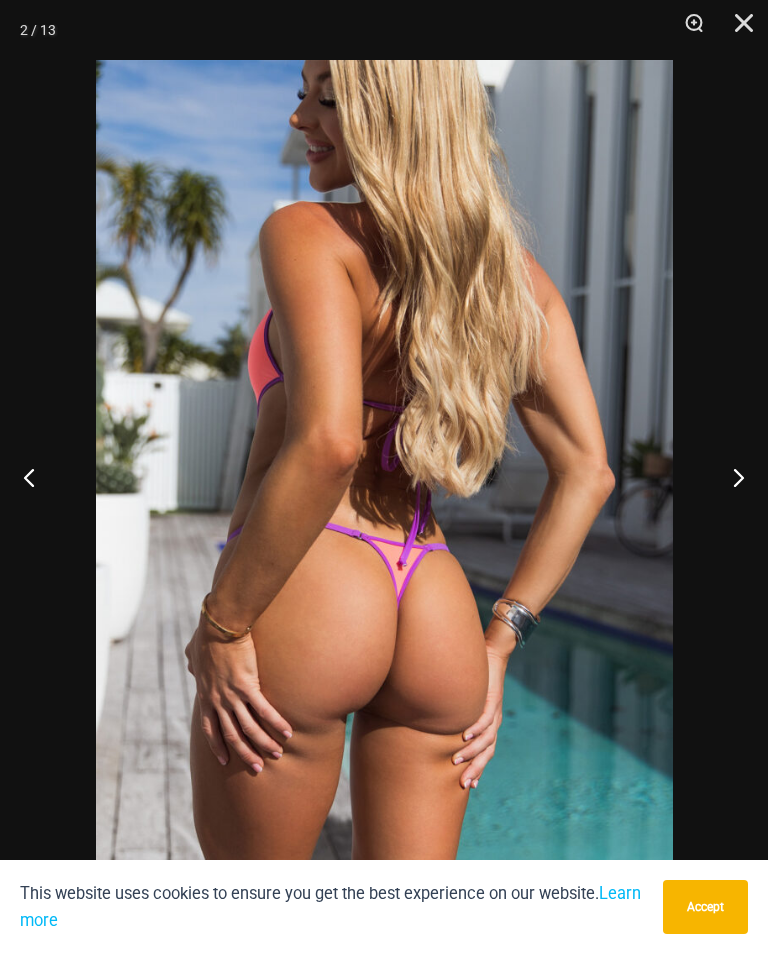 click at bounding box center (730, 477) 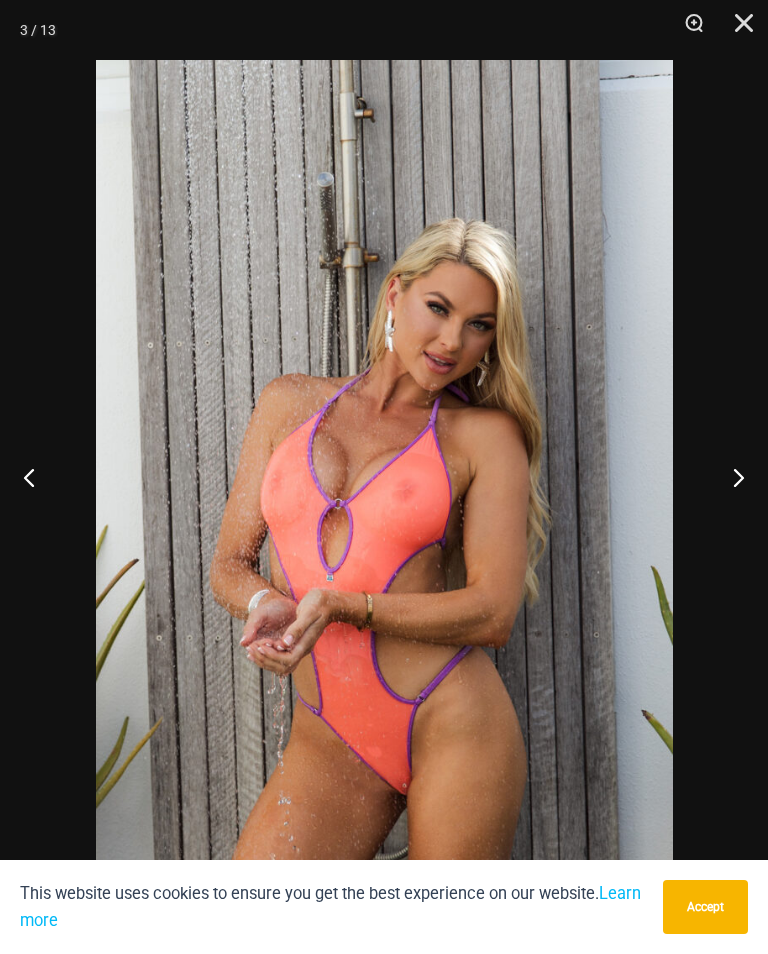 click at bounding box center (737, 30) 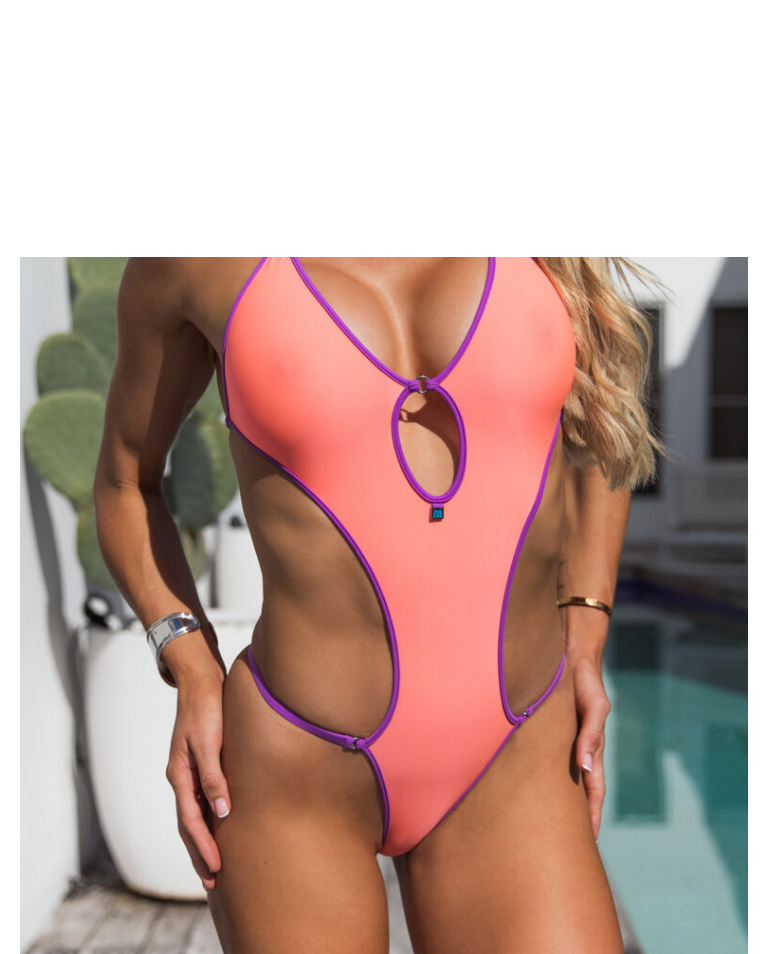 scroll, scrollTop: 0, scrollLeft: 0, axis: both 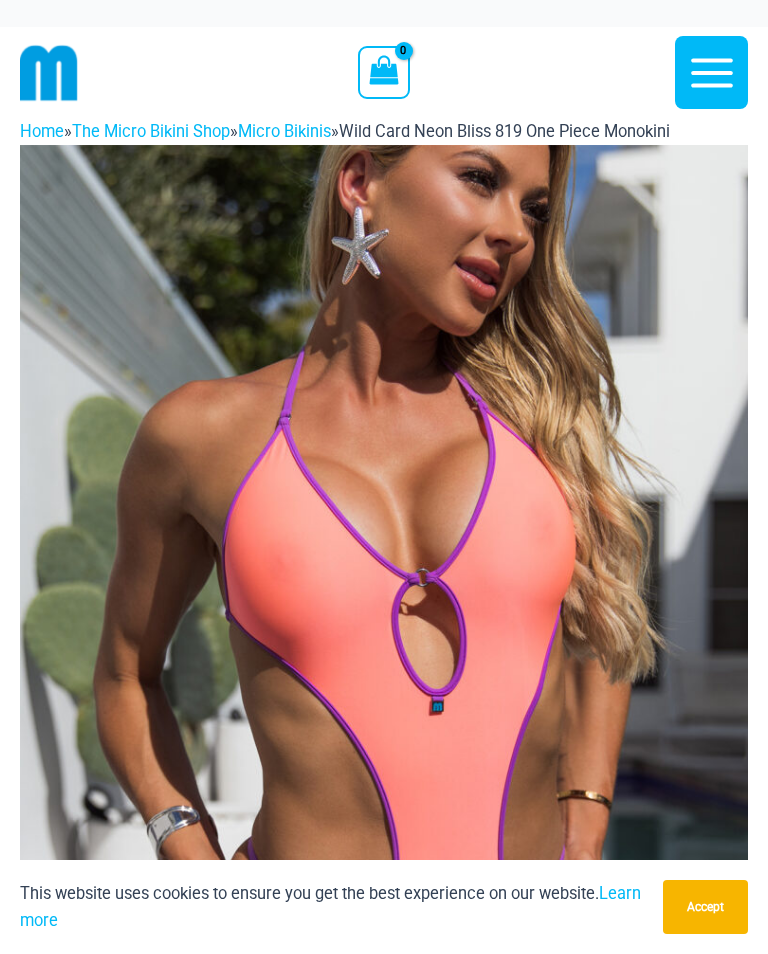 click 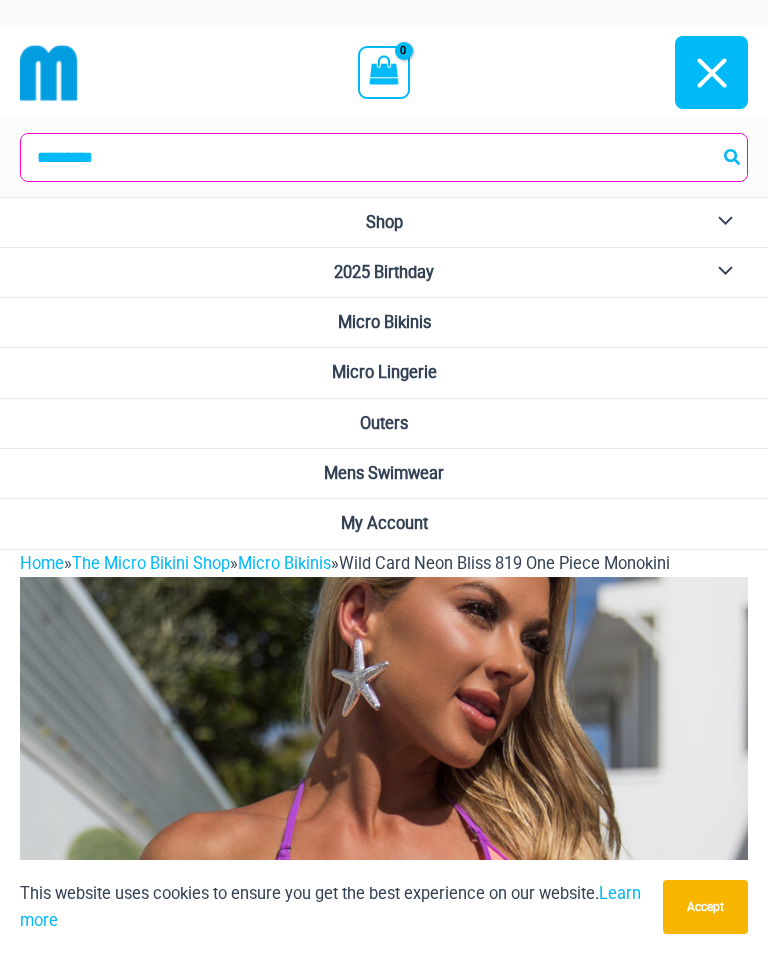 click on "Micro Bikinis" at bounding box center (384, 323) 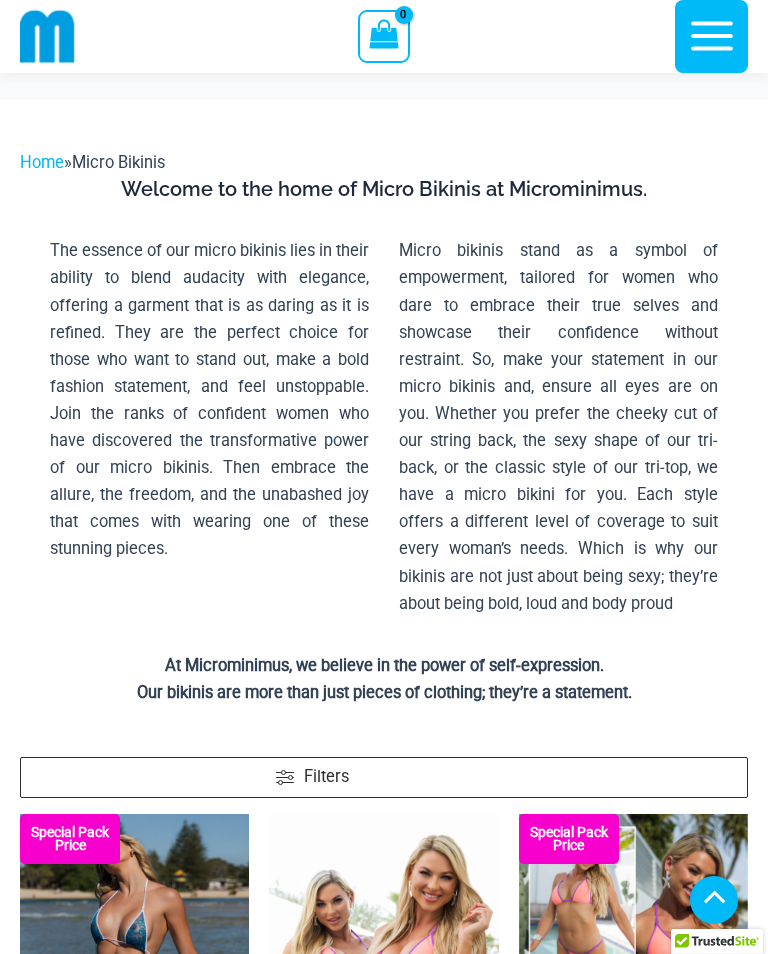 click at bounding box center [20, 814] 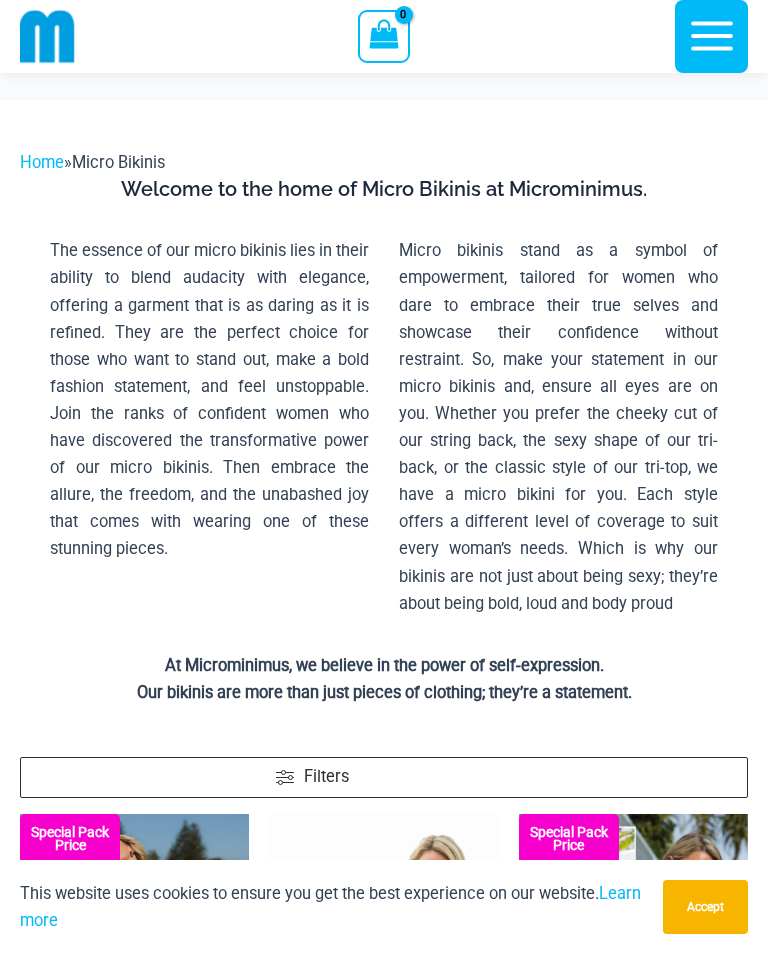 scroll, scrollTop: 491, scrollLeft: 0, axis: vertical 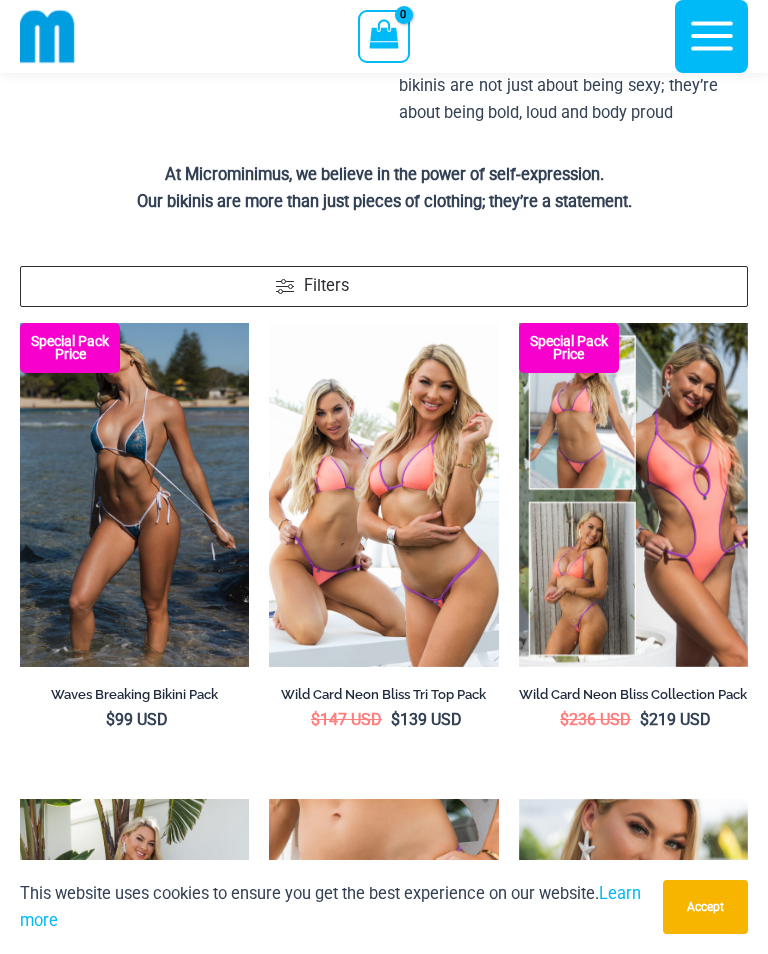 click at bounding box center (20, 323) 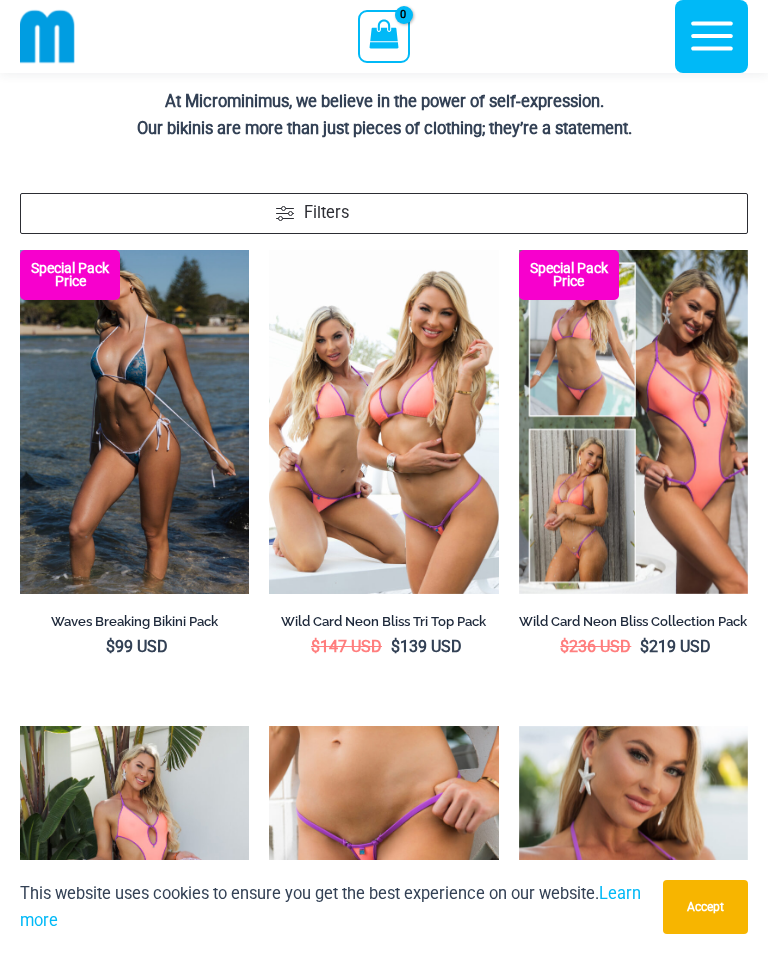 scroll, scrollTop: 522, scrollLeft: 0, axis: vertical 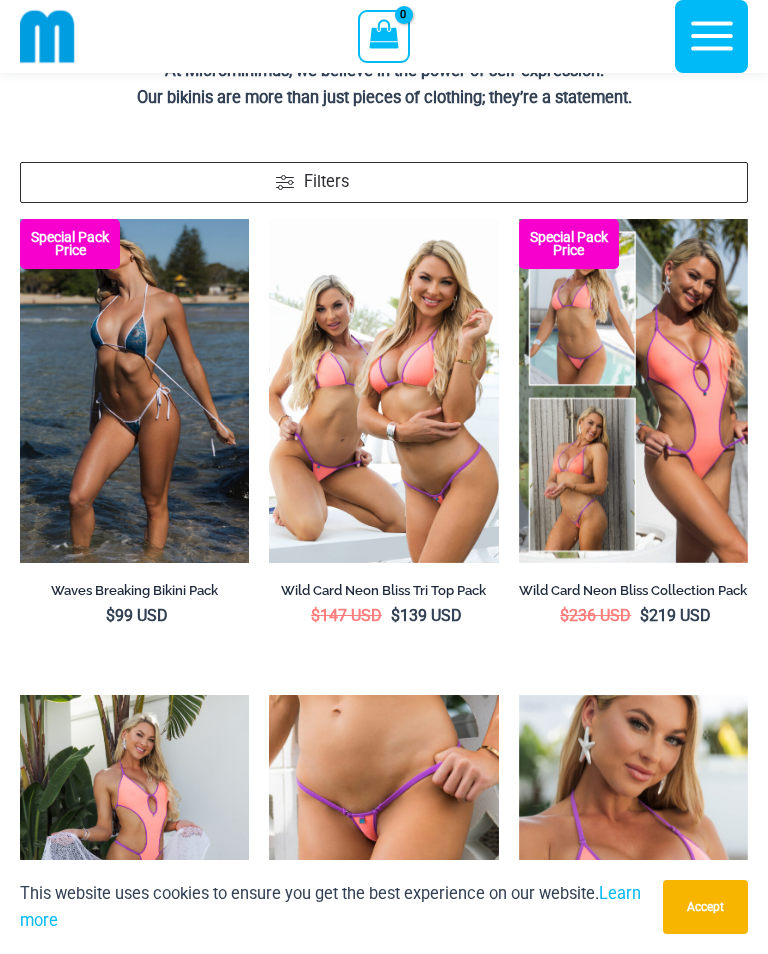 click at bounding box center (20, 219) 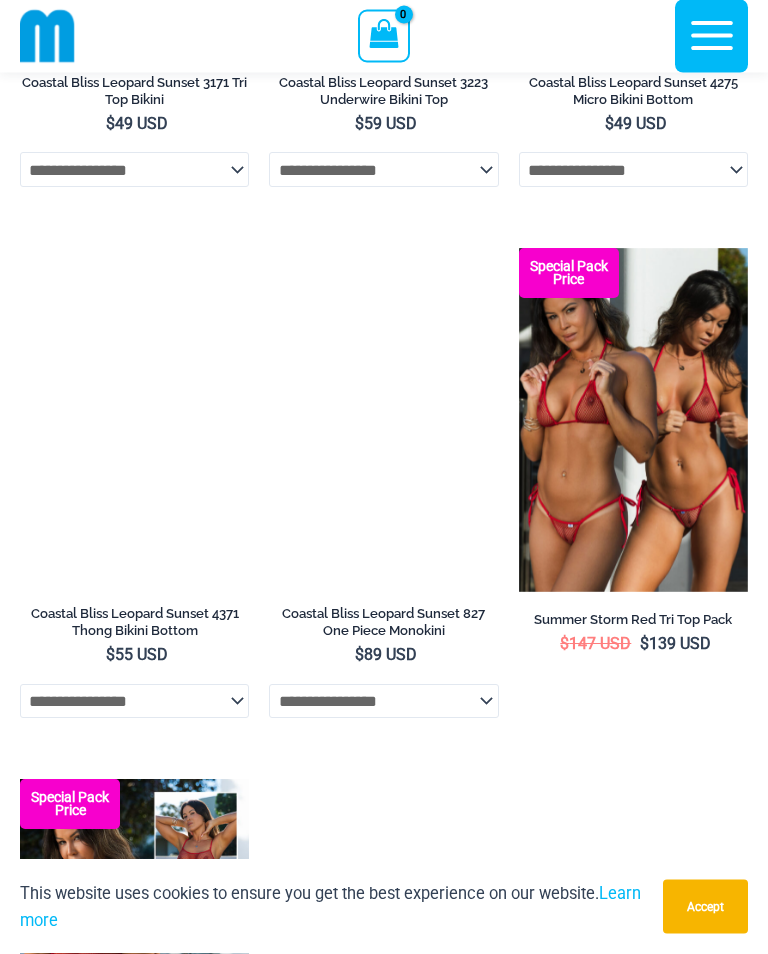 scroll, scrollTop: 4176, scrollLeft: 0, axis: vertical 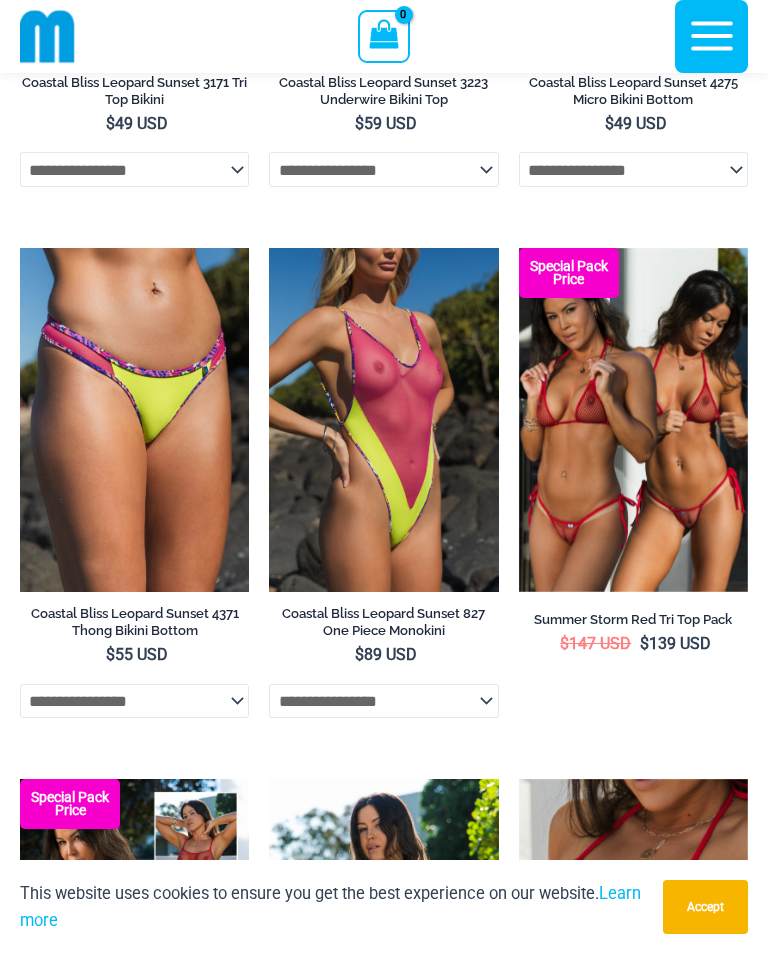 click on "This website uses cookies to ensure you get the best experience on our website.  Learn more
Accept" at bounding box center (384, 907) 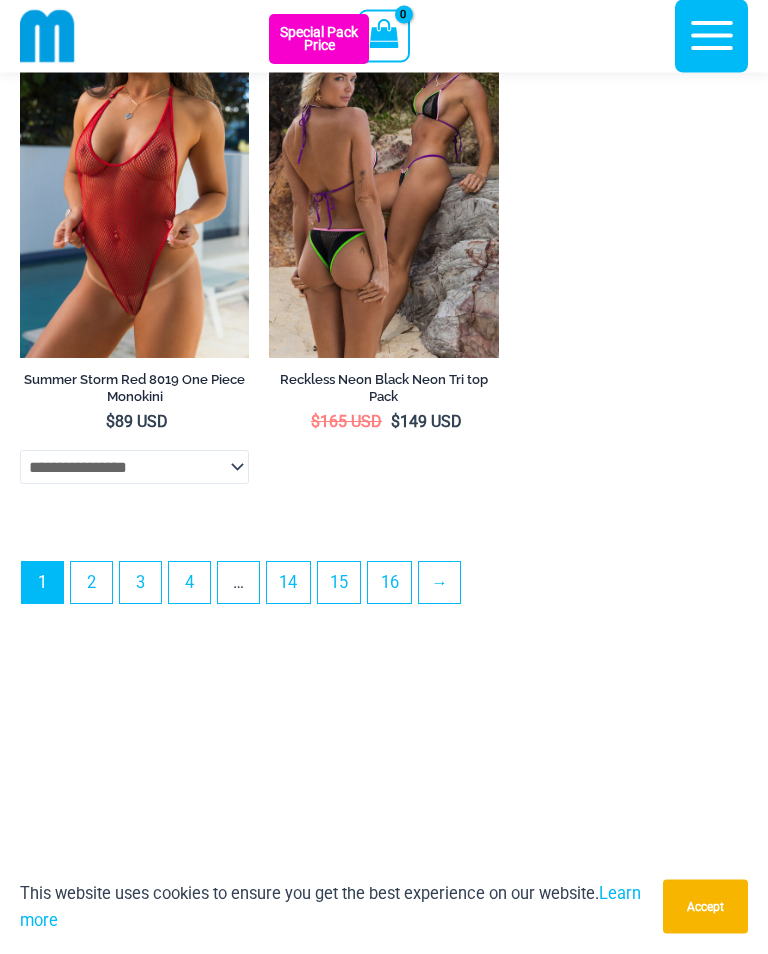 scroll, scrollTop: 5992, scrollLeft: 0, axis: vertical 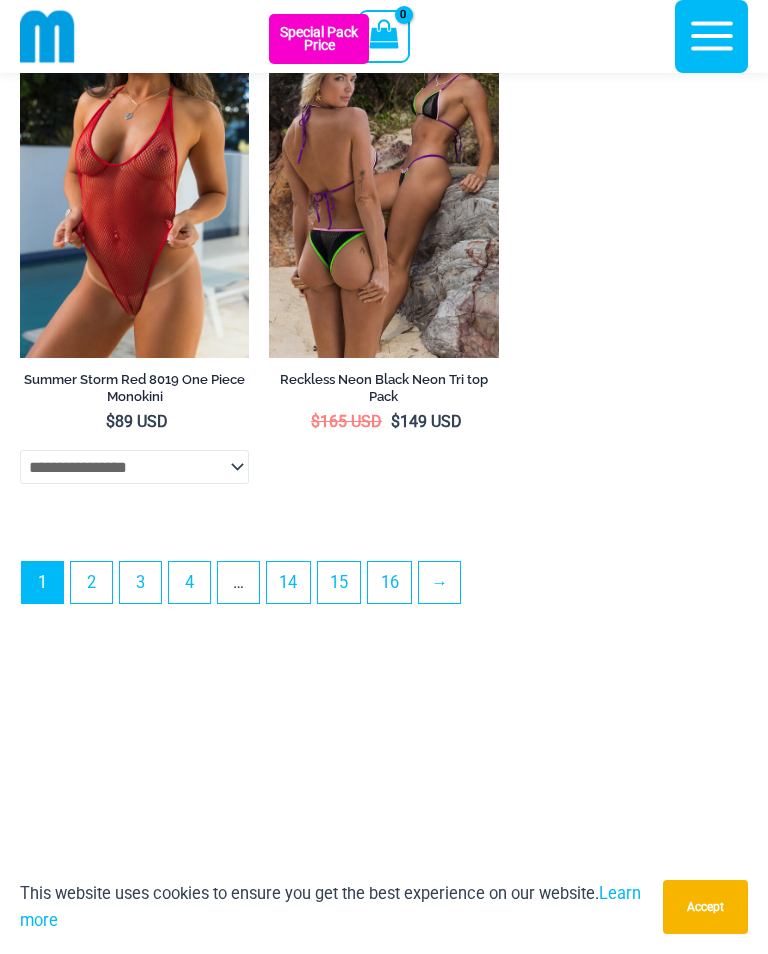 click on "2" at bounding box center (91, 582) 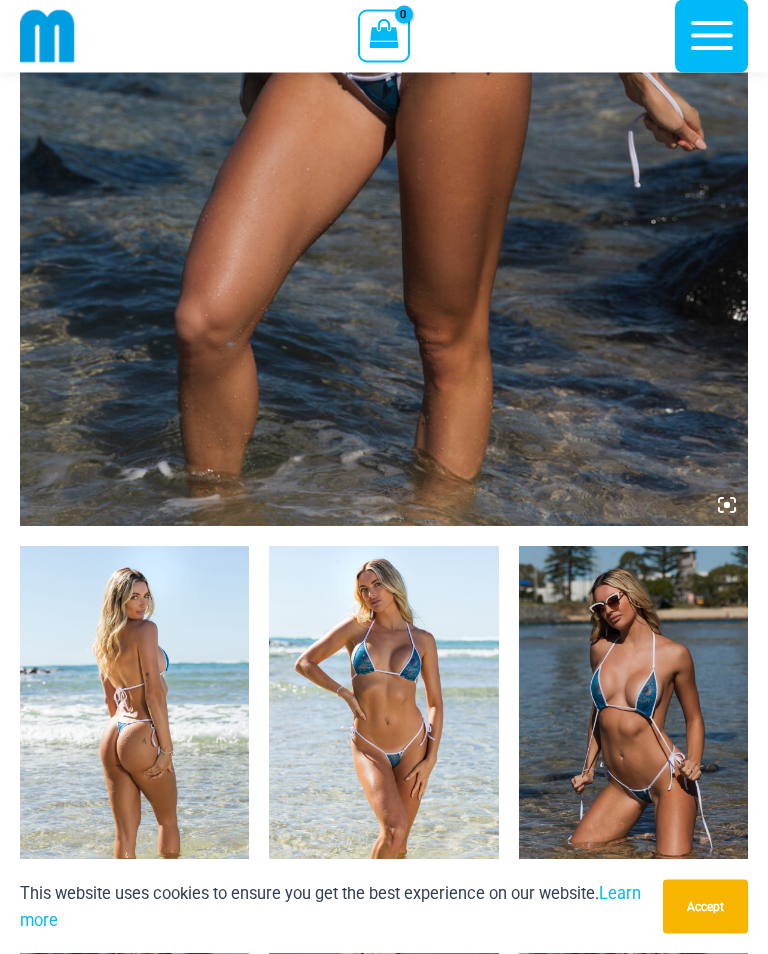 scroll, scrollTop: 710, scrollLeft: 0, axis: vertical 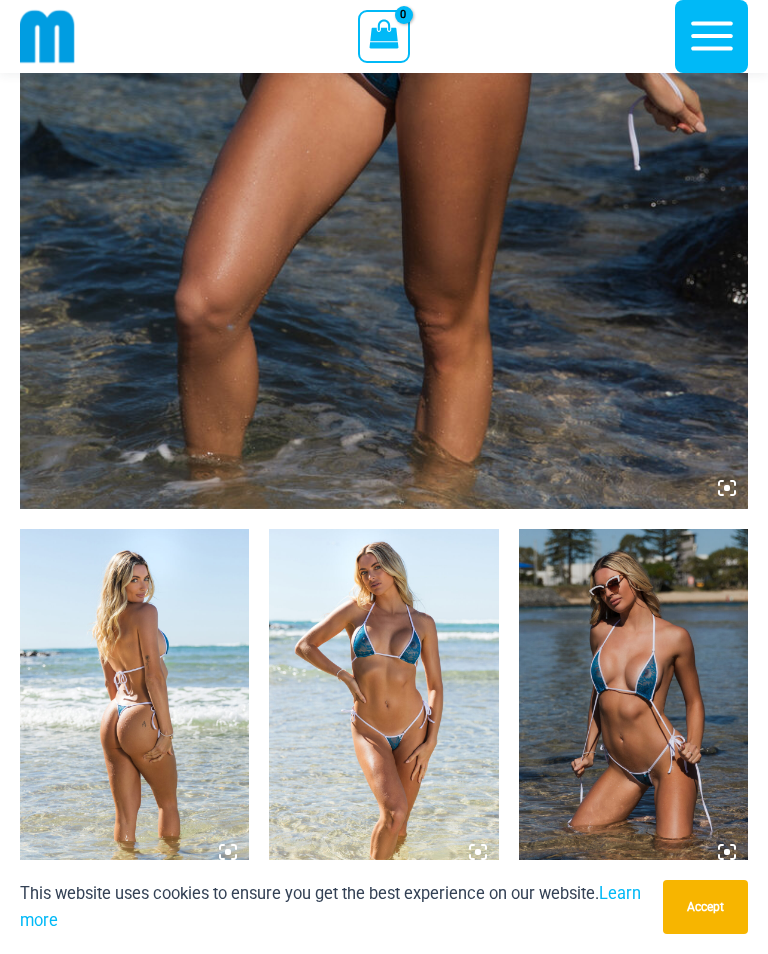 click 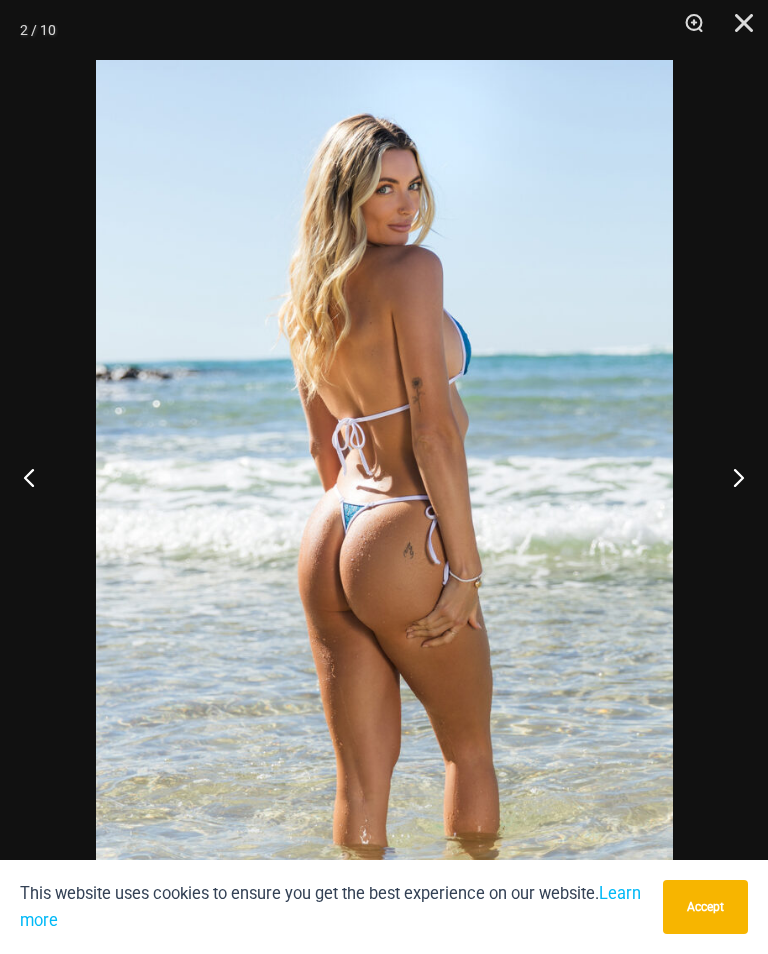click at bounding box center [730, 477] 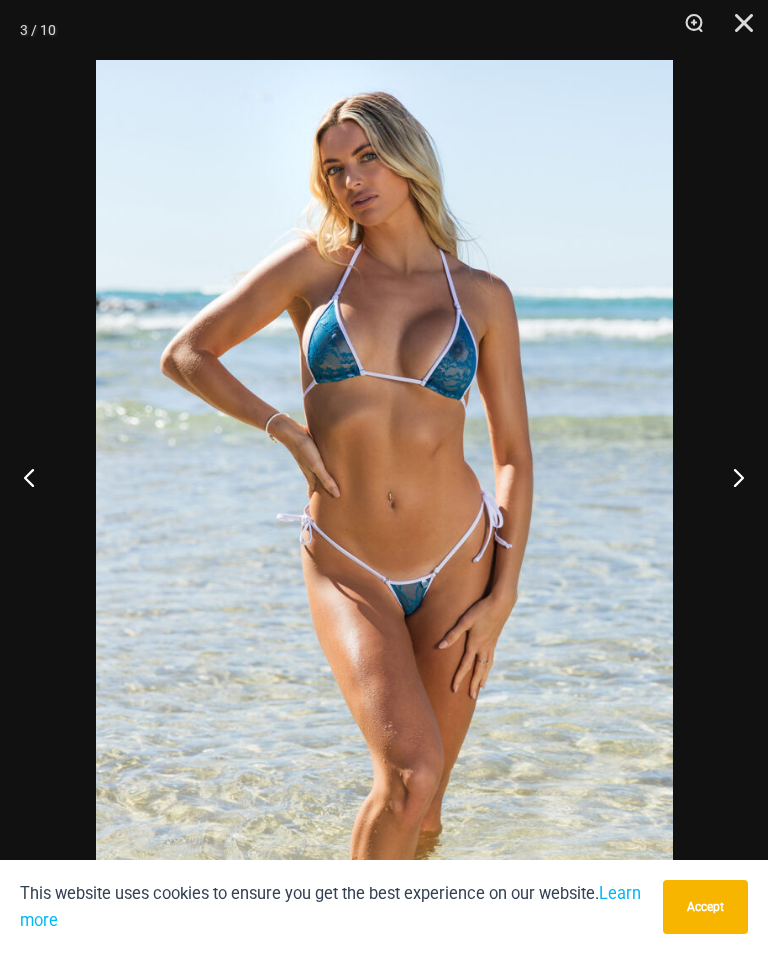 click at bounding box center (730, 477) 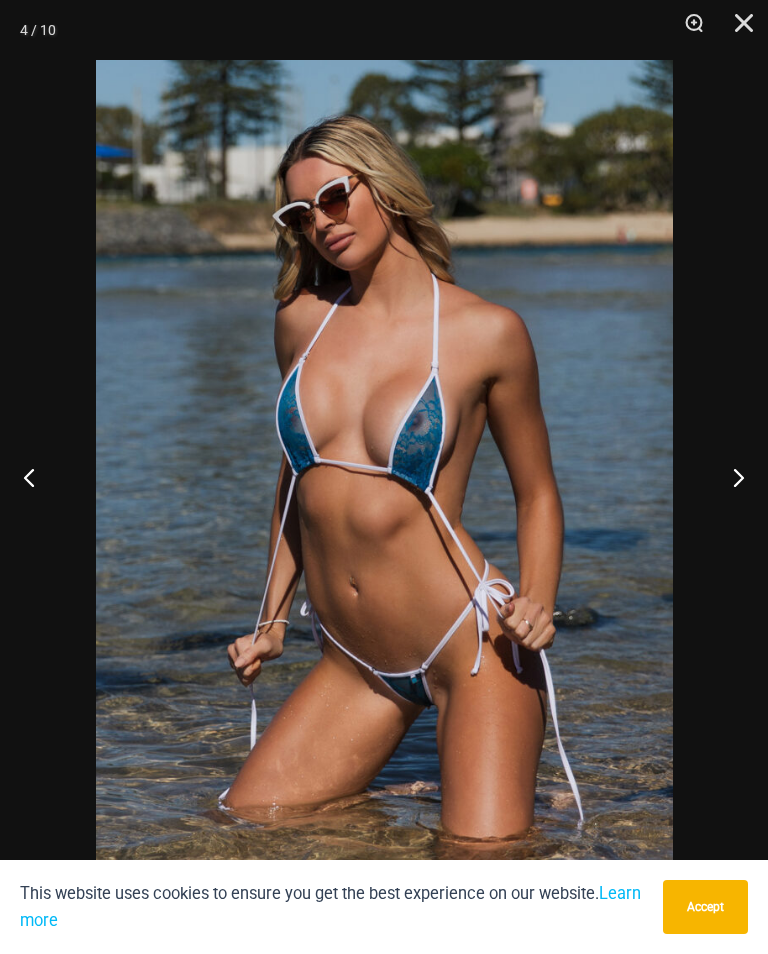 click at bounding box center [730, 477] 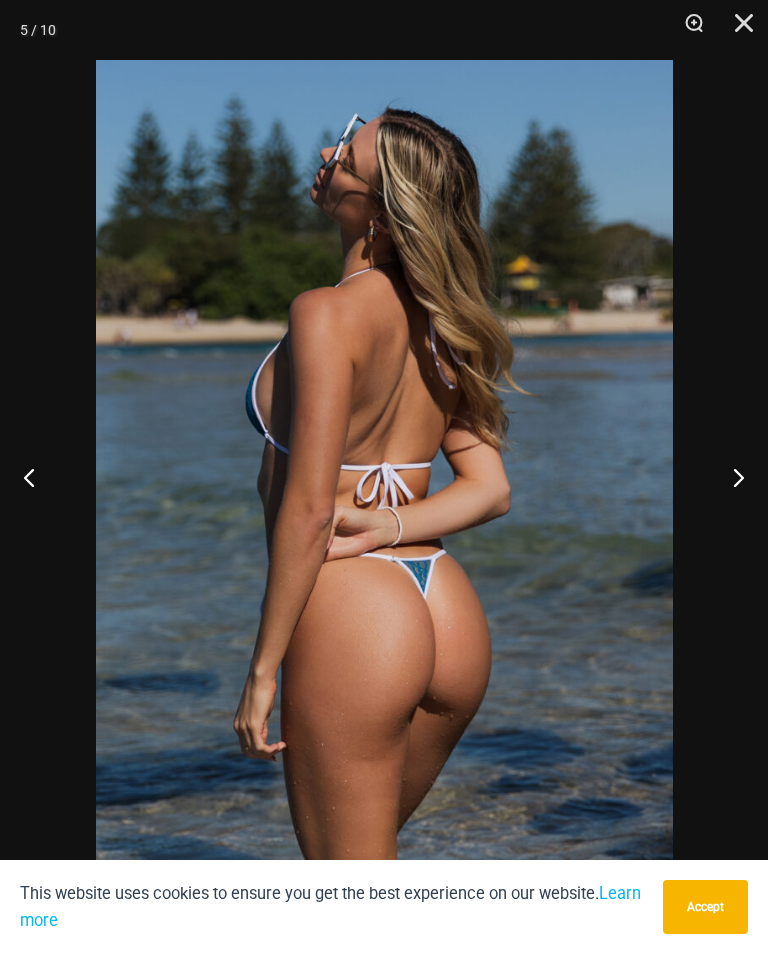 click at bounding box center [730, 477] 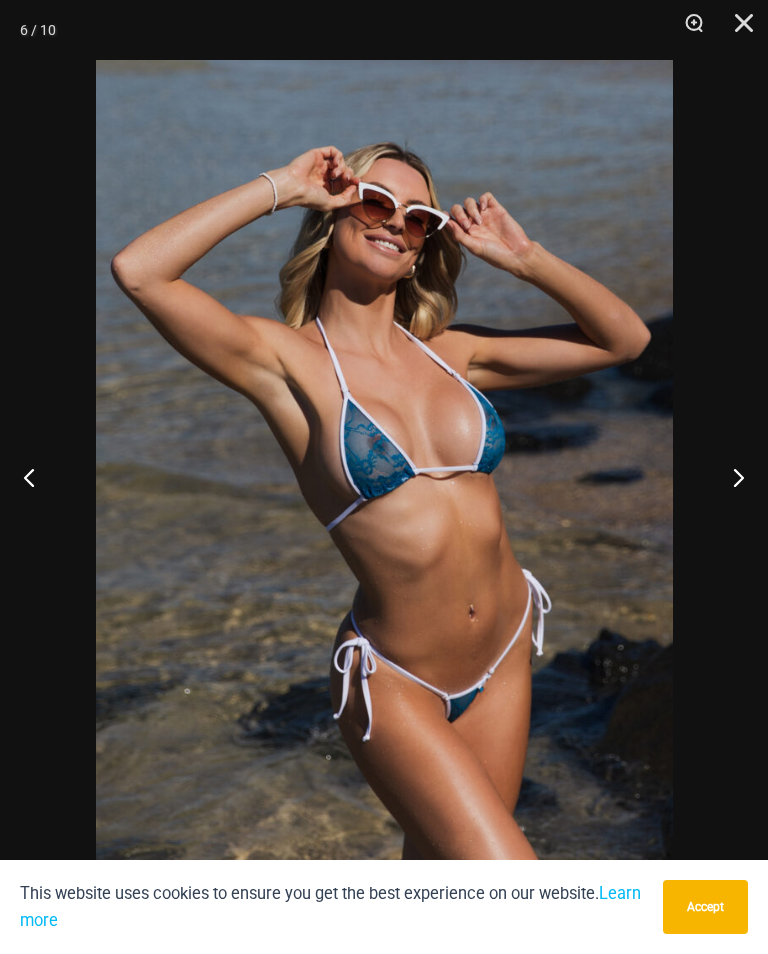 click at bounding box center (730, 477) 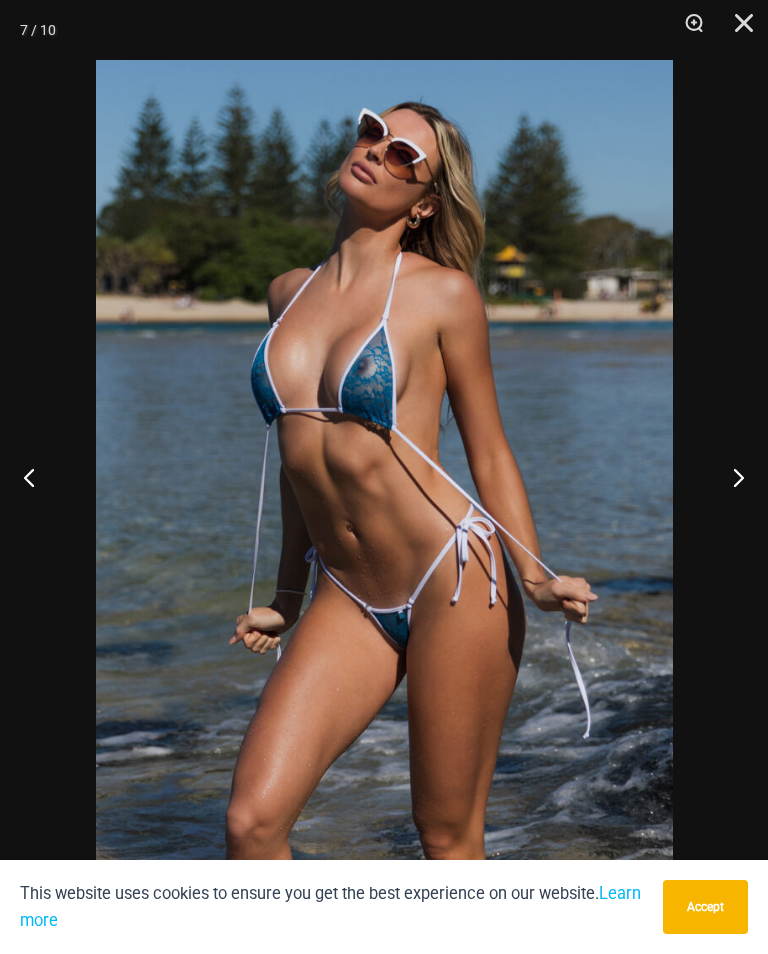 click at bounding box center (730, 477) 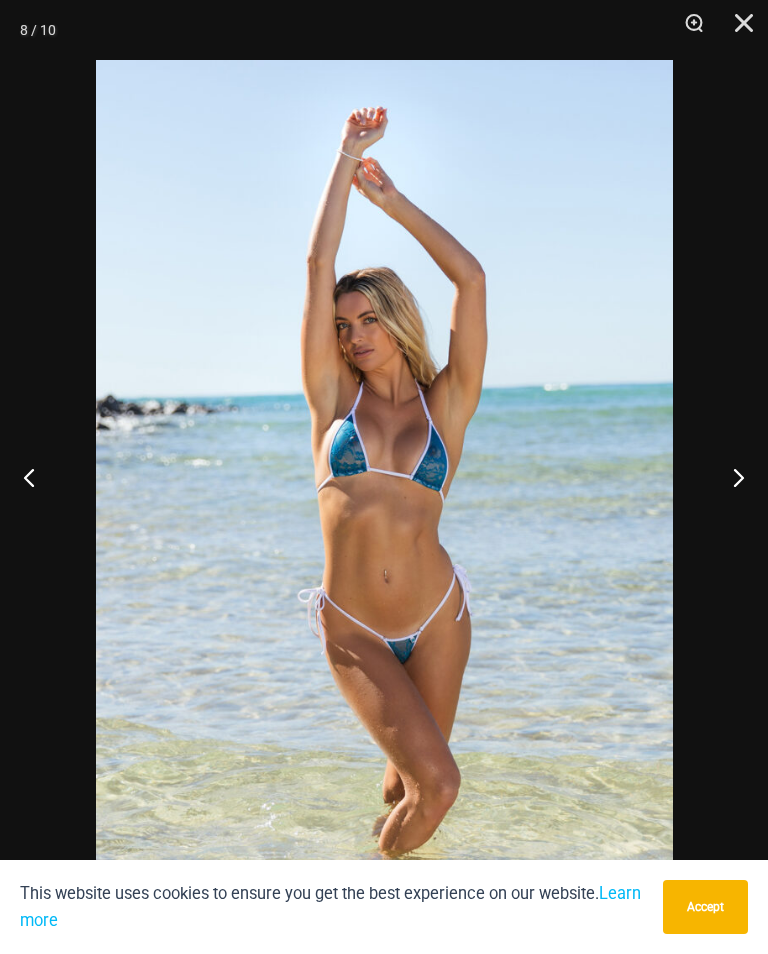 click at bounding box center (730, 477) 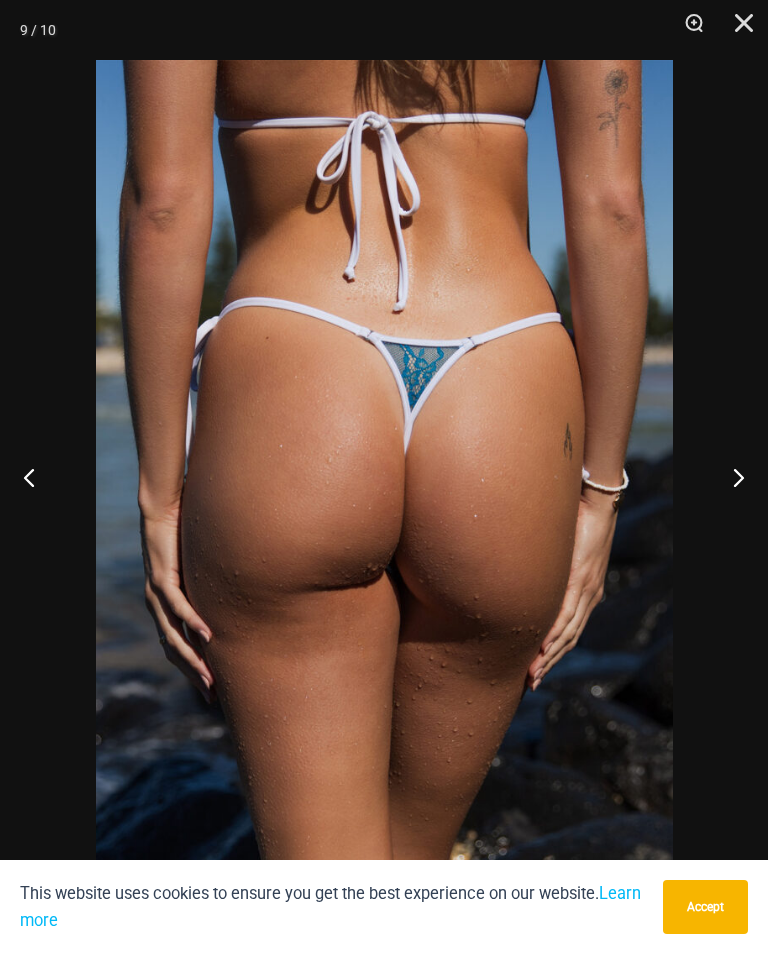 click at bounding box center (730, 477) 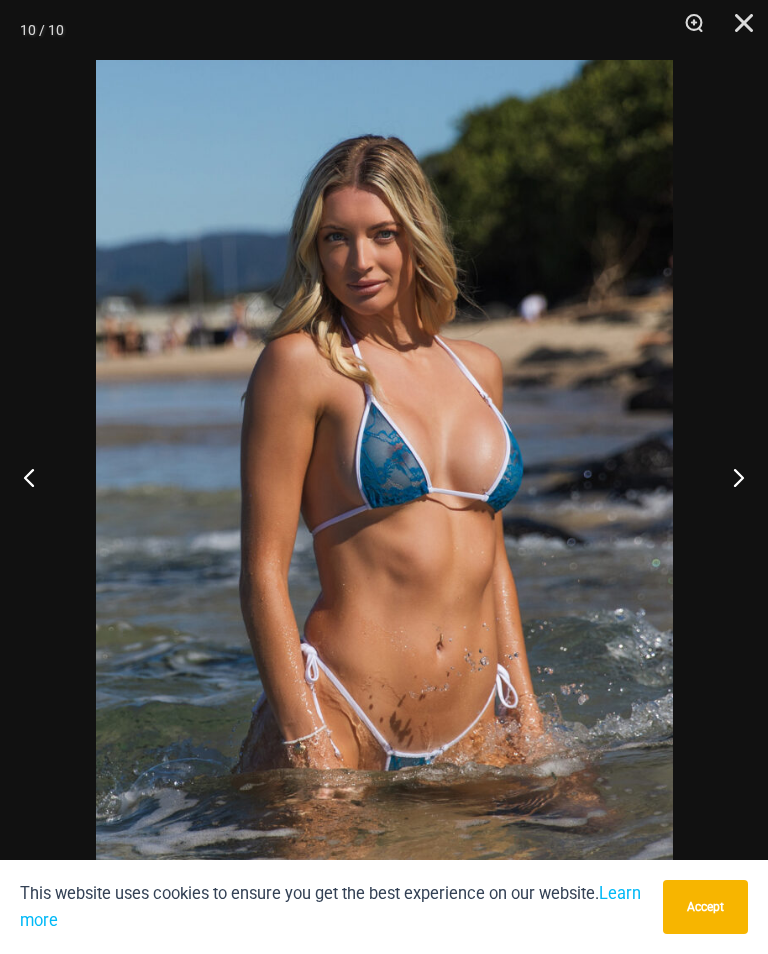 click at bounding box center [730, 477] 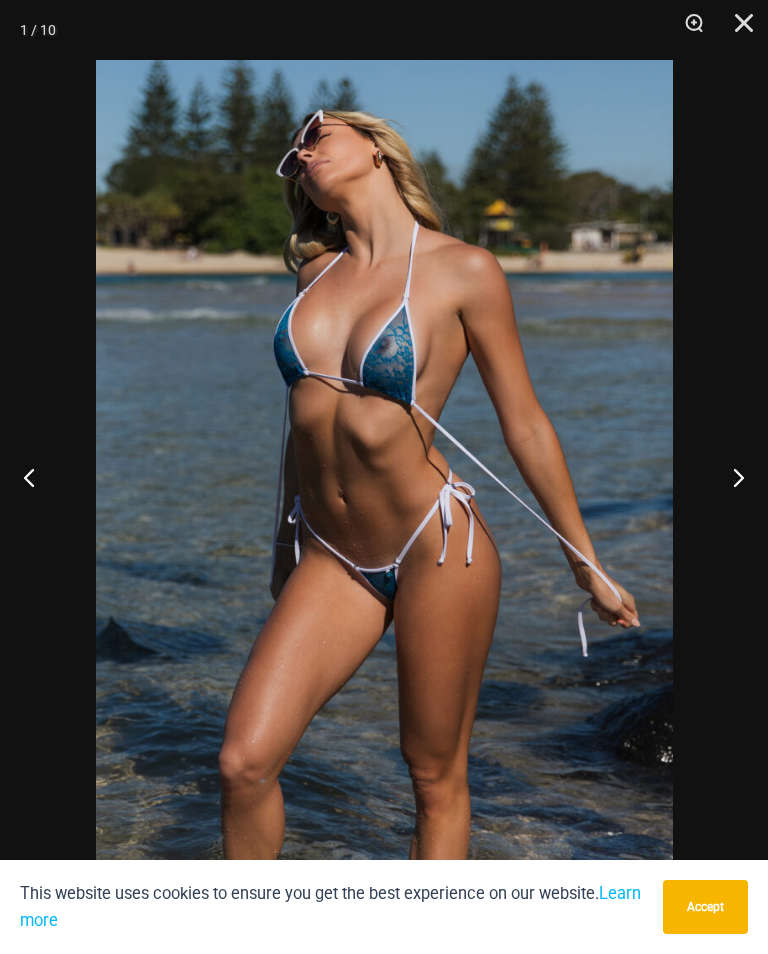 click at bounding box center [37, 477] 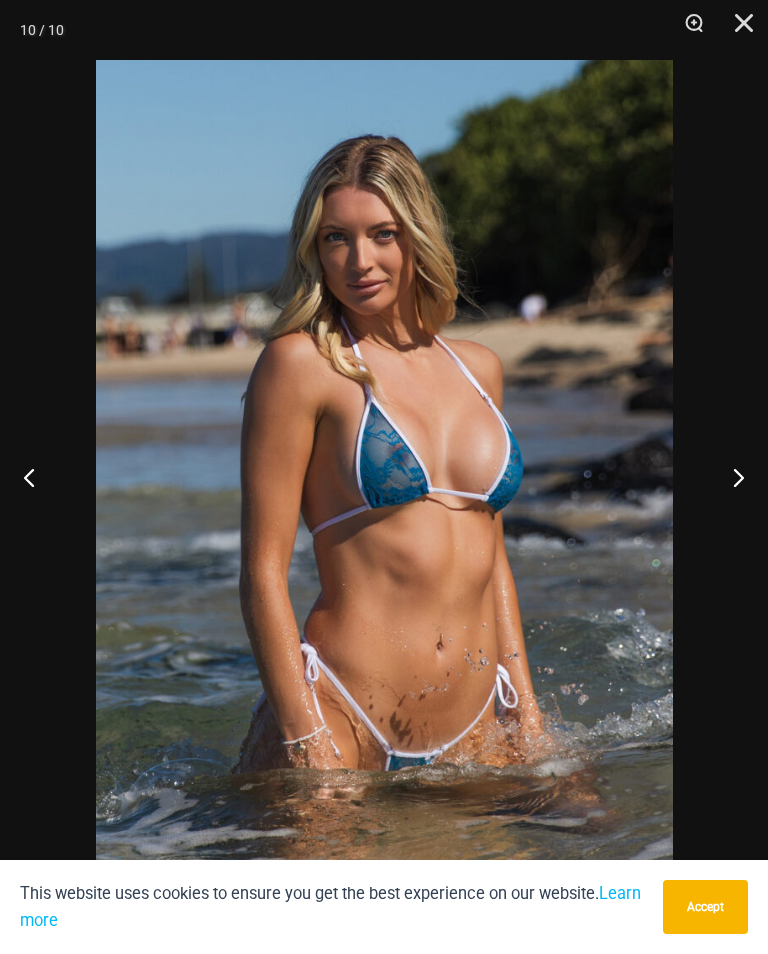 click at bounding box center (37, 477) 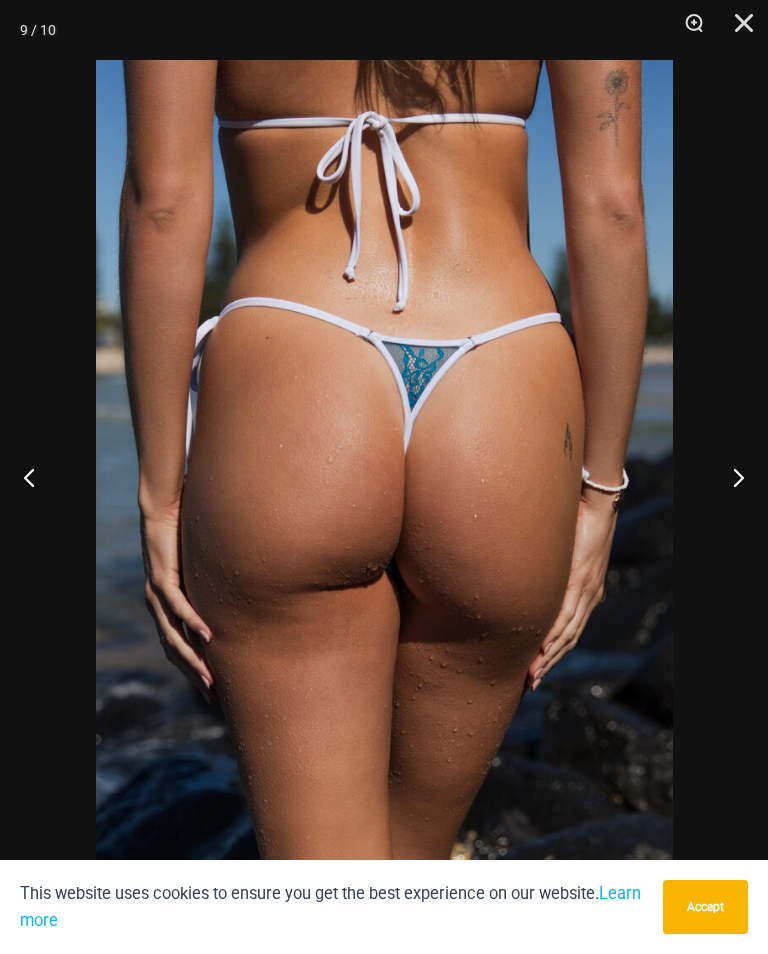 click at bounding box center (730, 477) 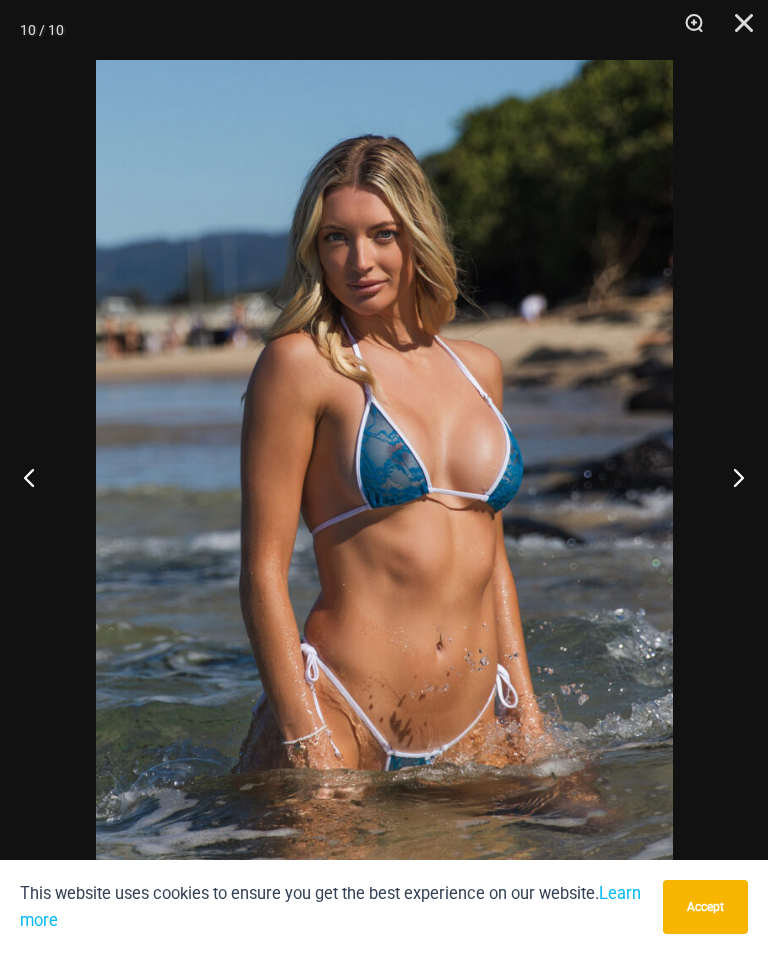 click at bounding box center [730, 477] 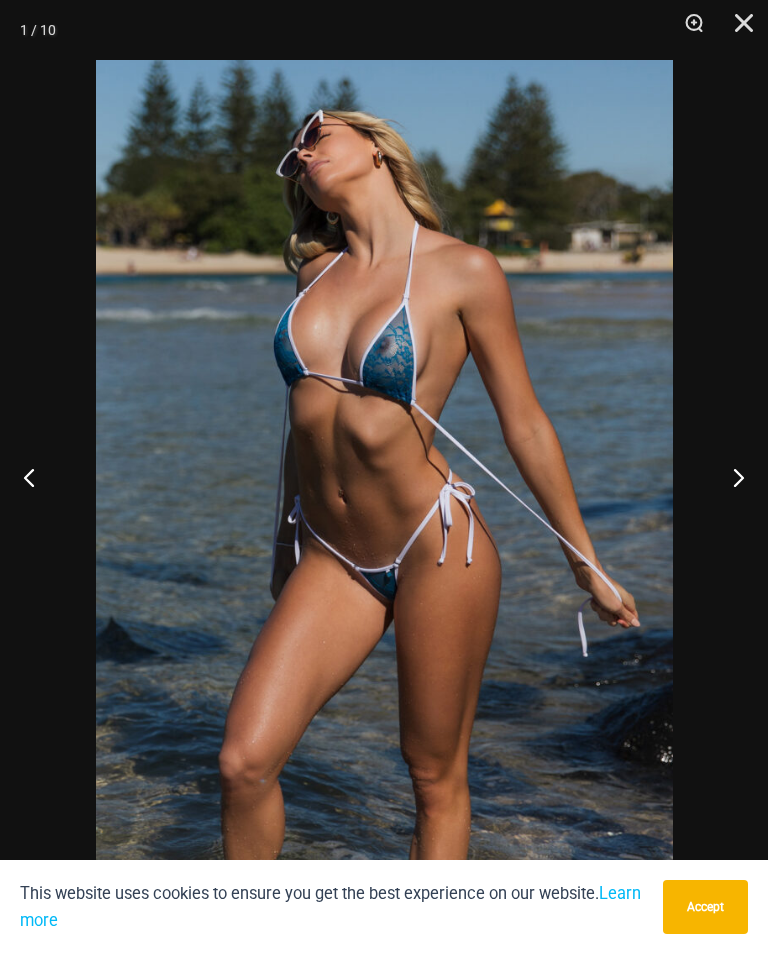 click at bounding box center (737, 30) 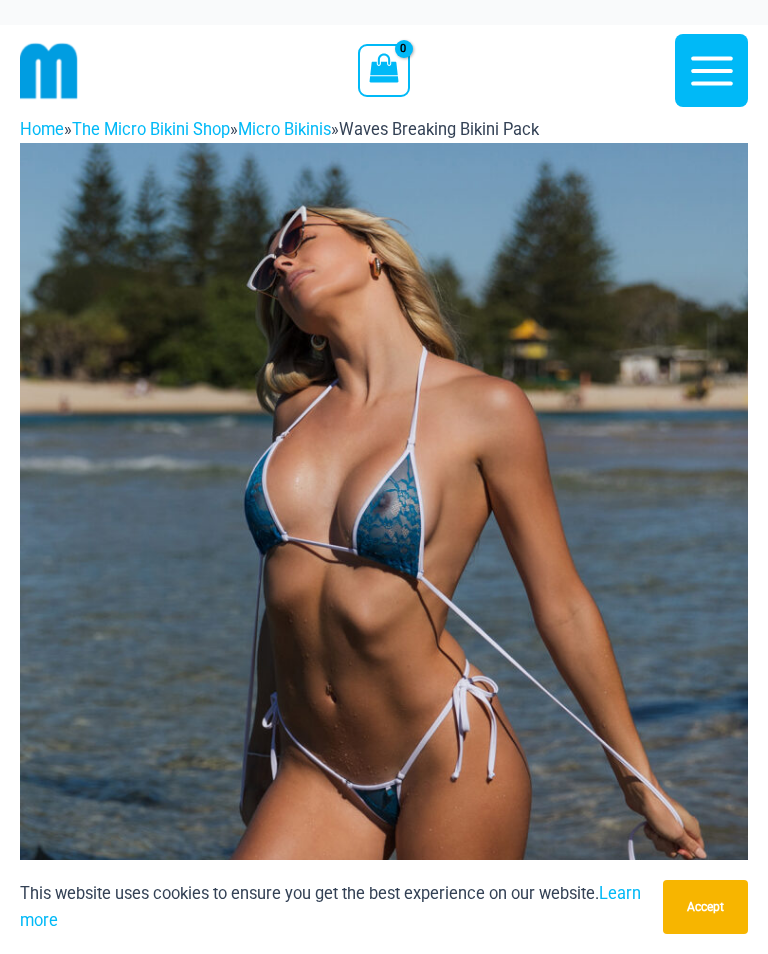 scroll, scrollTop: 0, scrollLeft: 0, axis: both 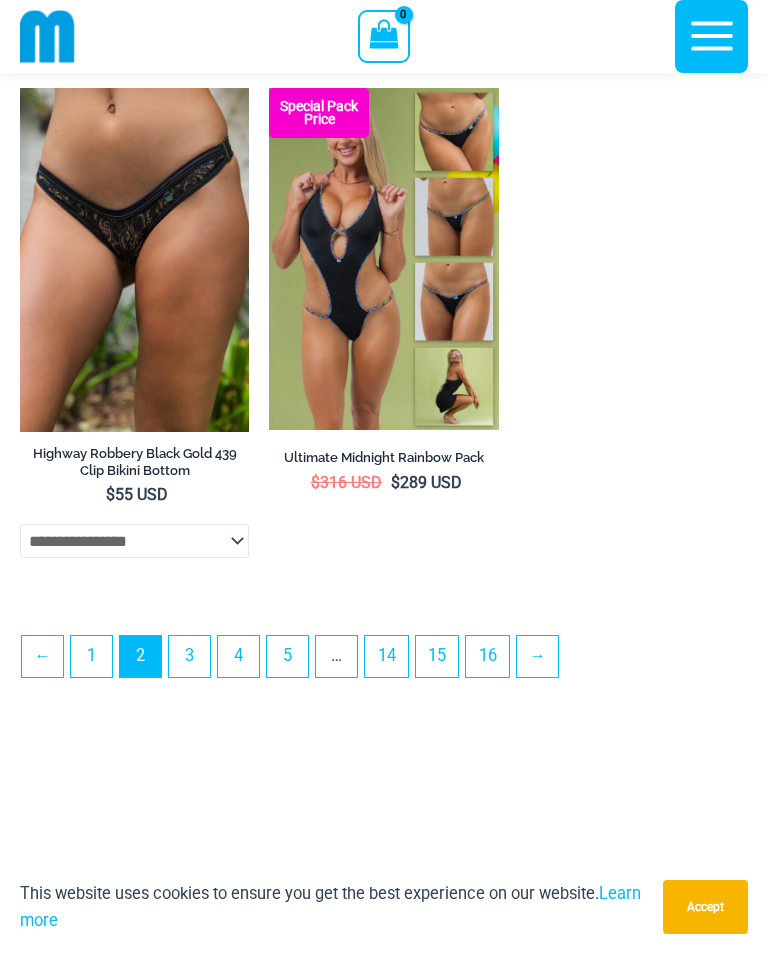 click on "→" at bounding box center (537, 656) 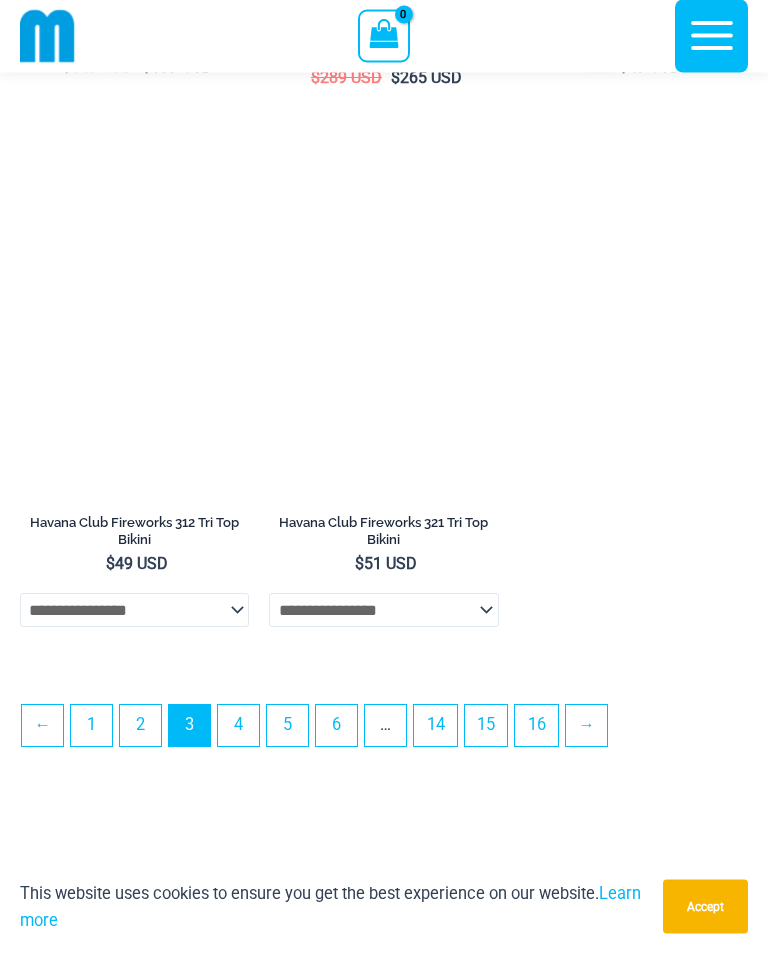 scroll, scrollTop: 5292, scrollLeft: 0, axis: vertical 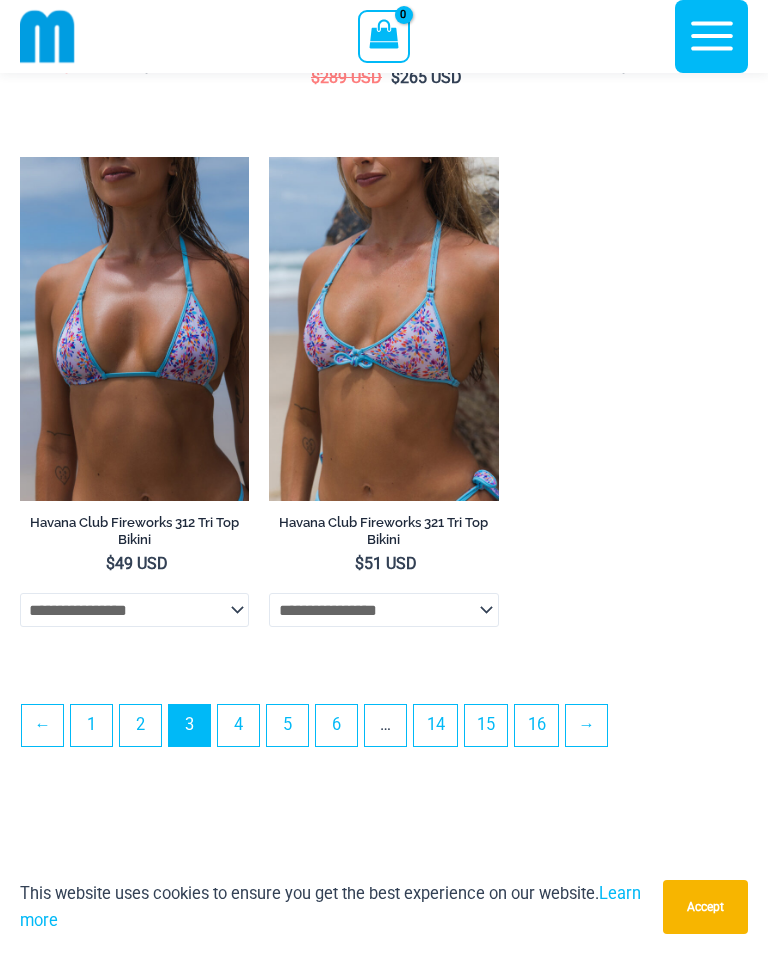 click on "→" at bounding box center [586, 725] 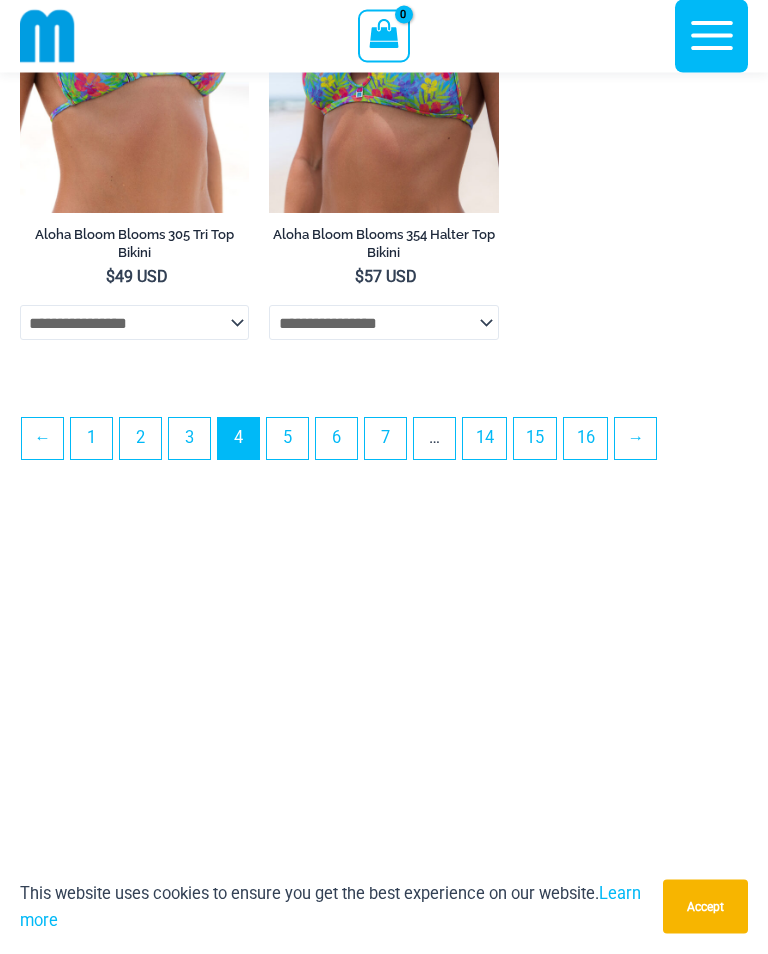 scroll, scrollTop: 5603, scrollLeft: 0, axis: vertical 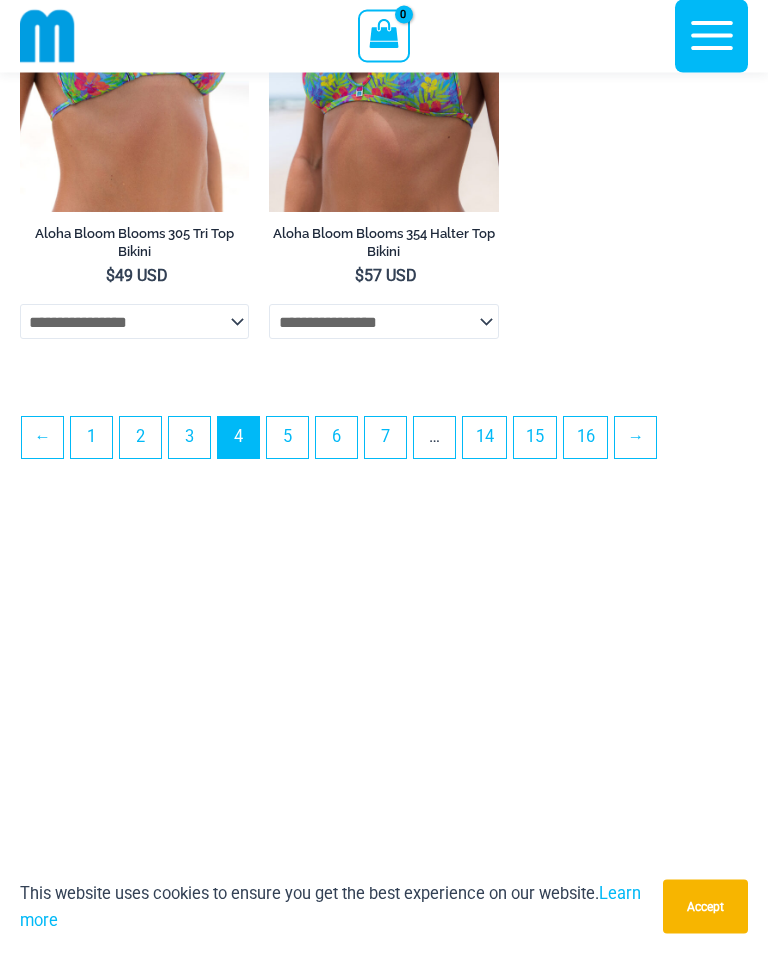 click on "→" at bounding box center [635, 438] 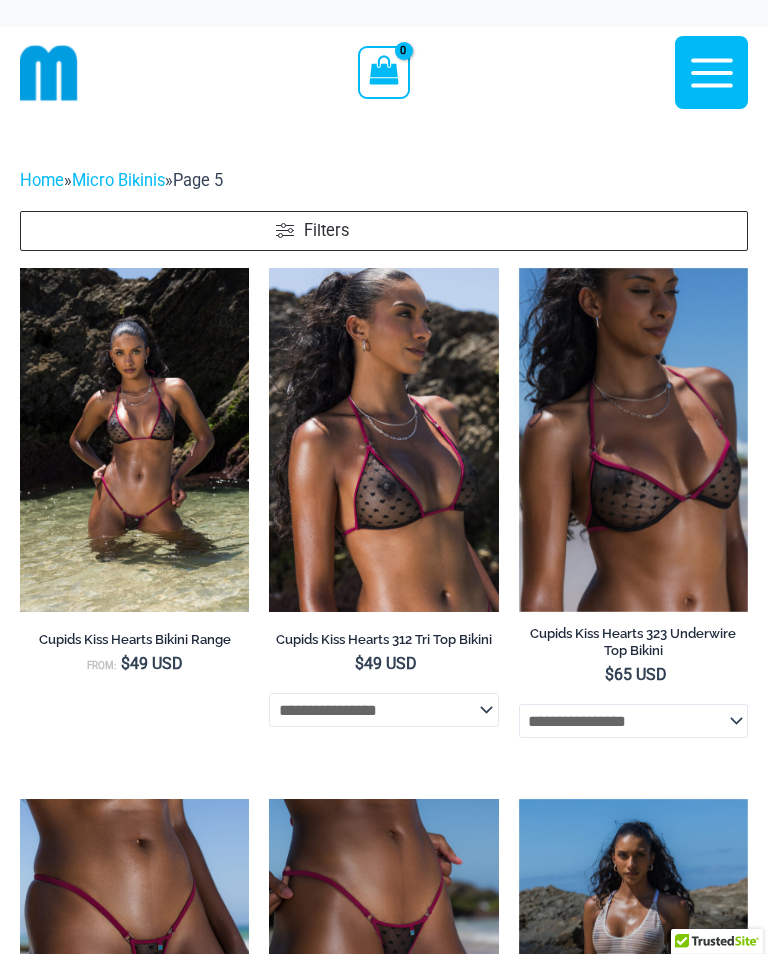 scroll, scrollTop: 0, scrollLeft: 0, axis: both 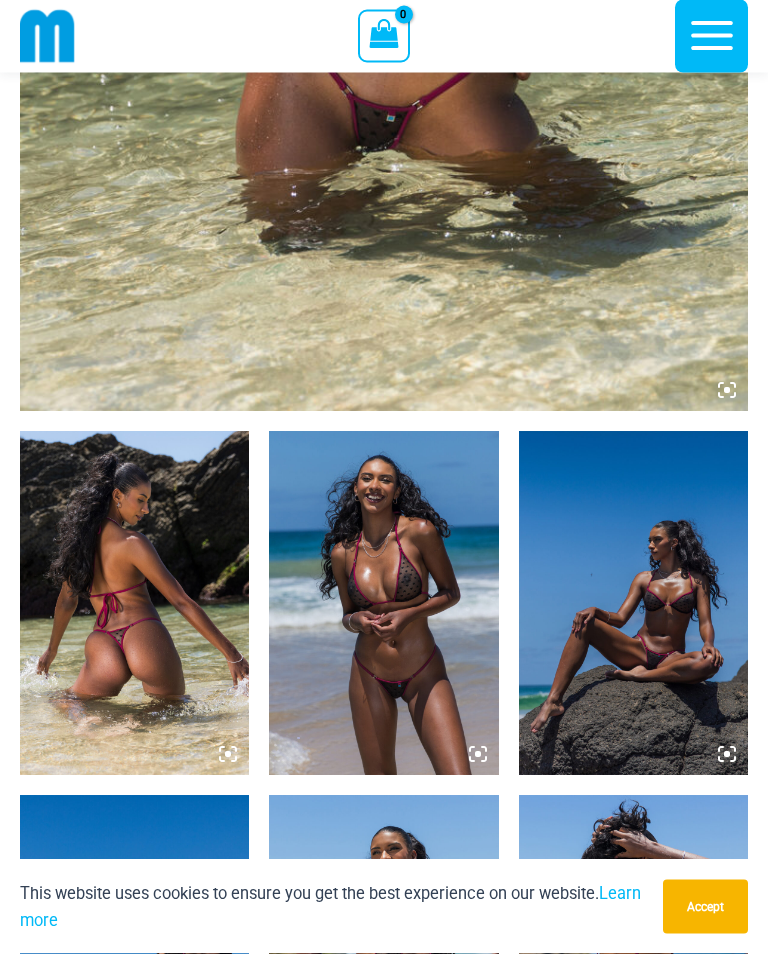 click at bounding box center [134, 604] 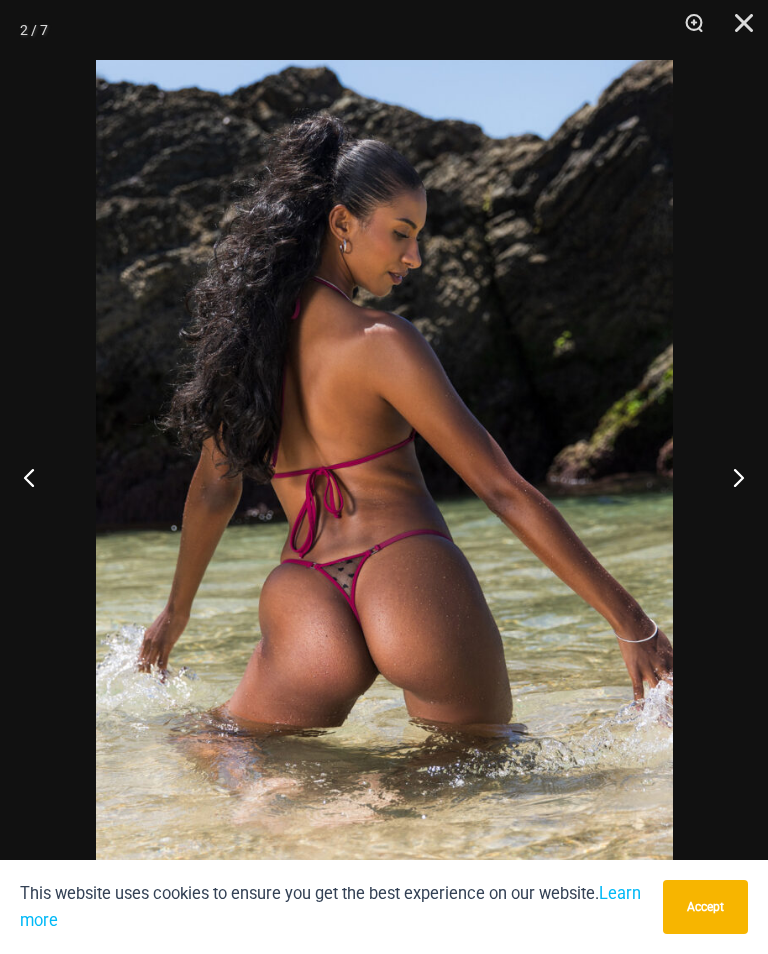 click at bounding box center [730, 477] 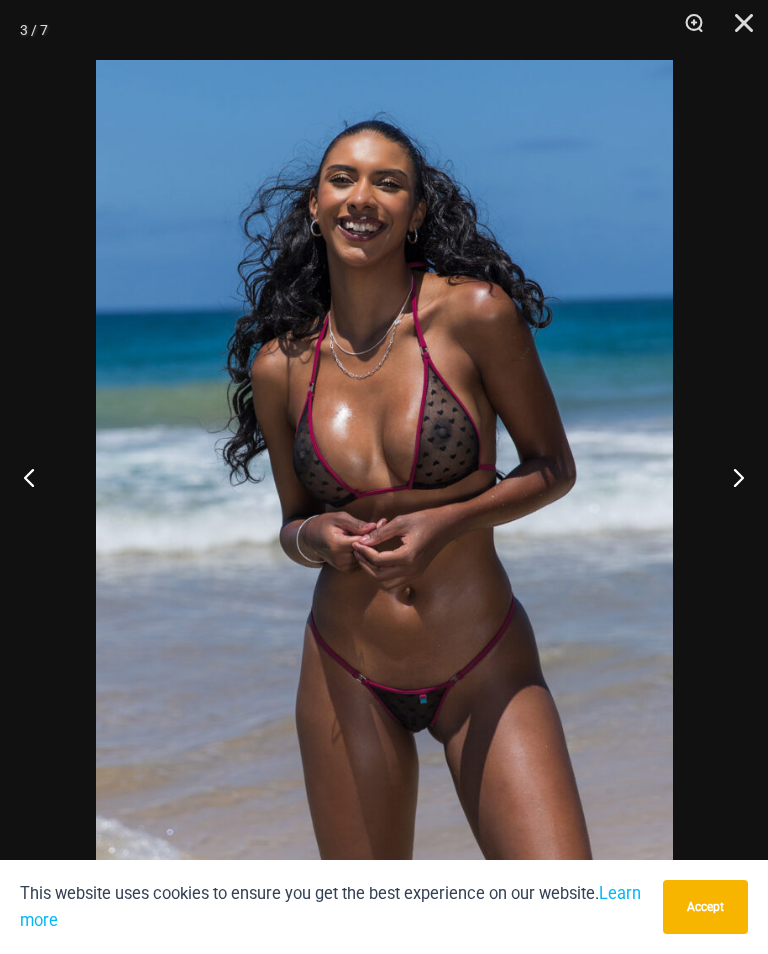 click at bounding box center [730, 477] 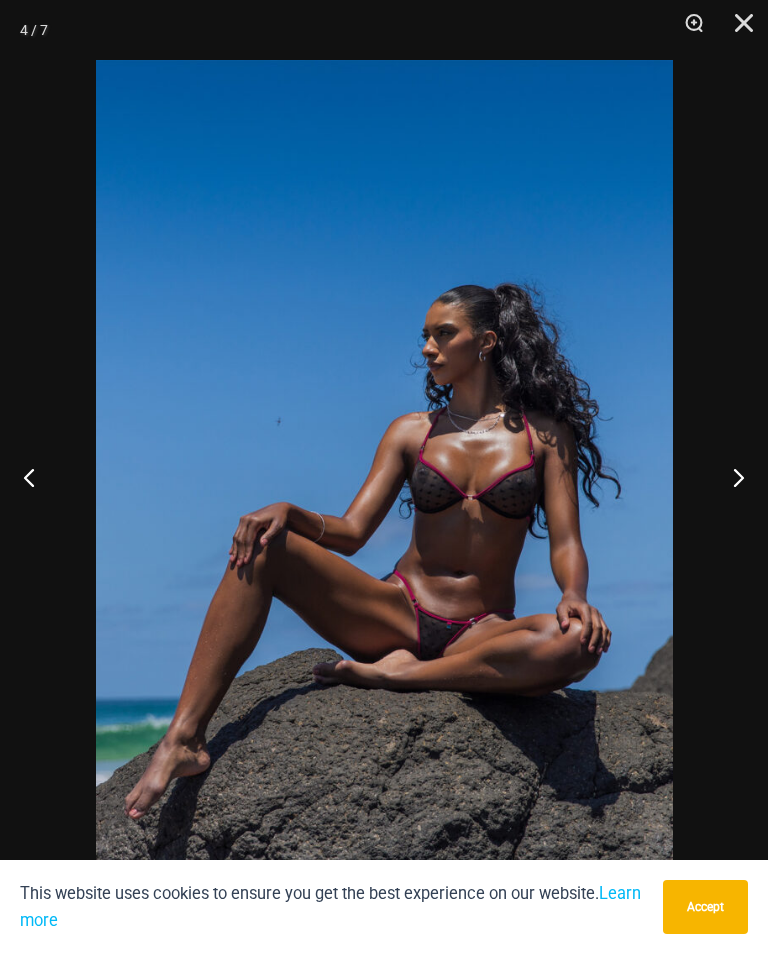 click at bounding box center [730, 477] 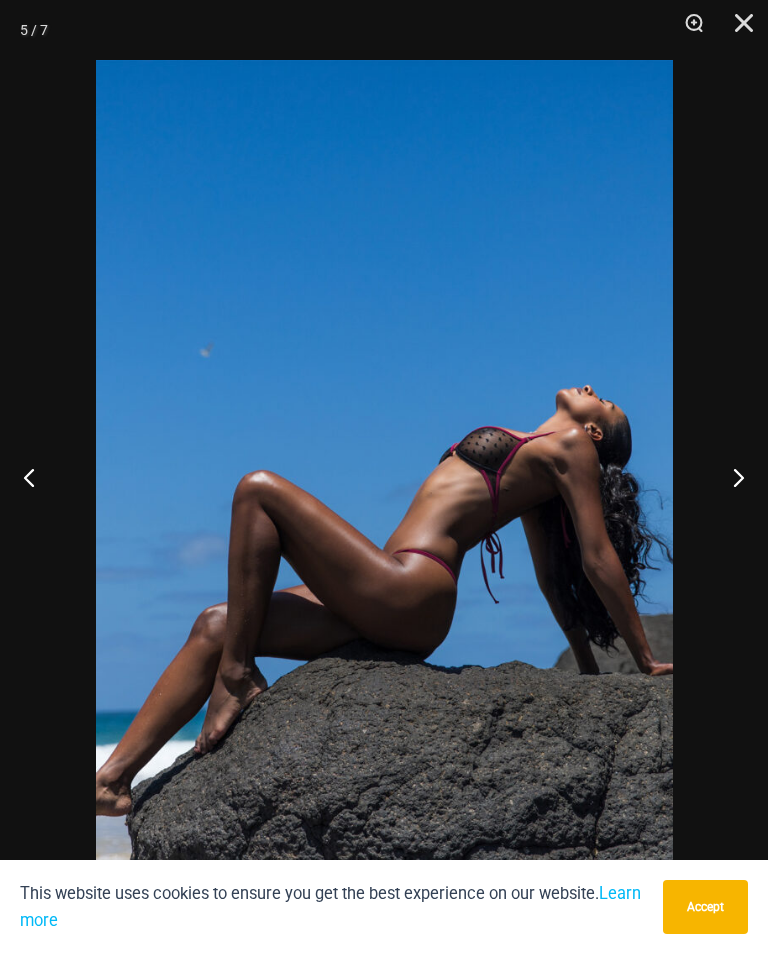 click at bounding box center [730, 477] 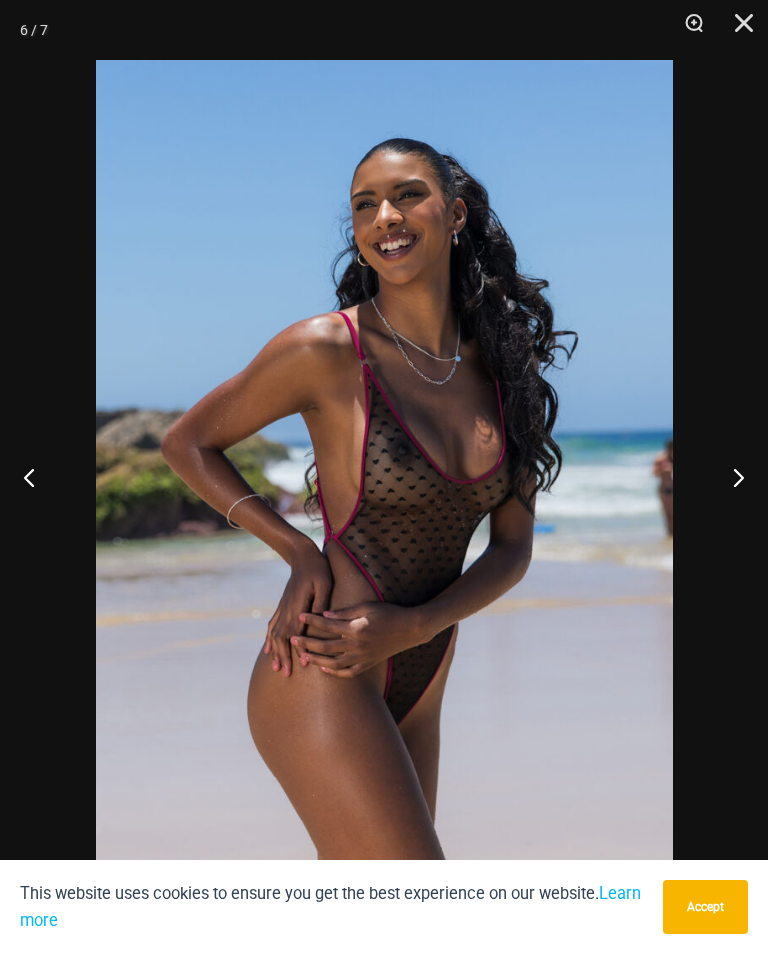 click at bounding box center (730, 477) 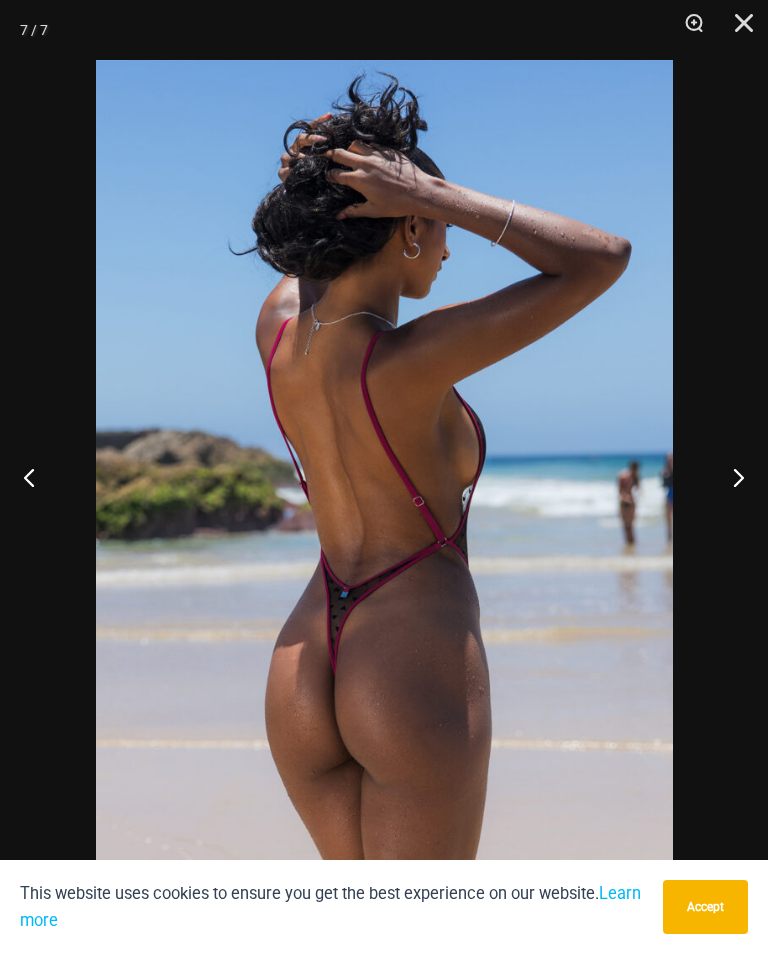 click at bounding box center (730, 477) 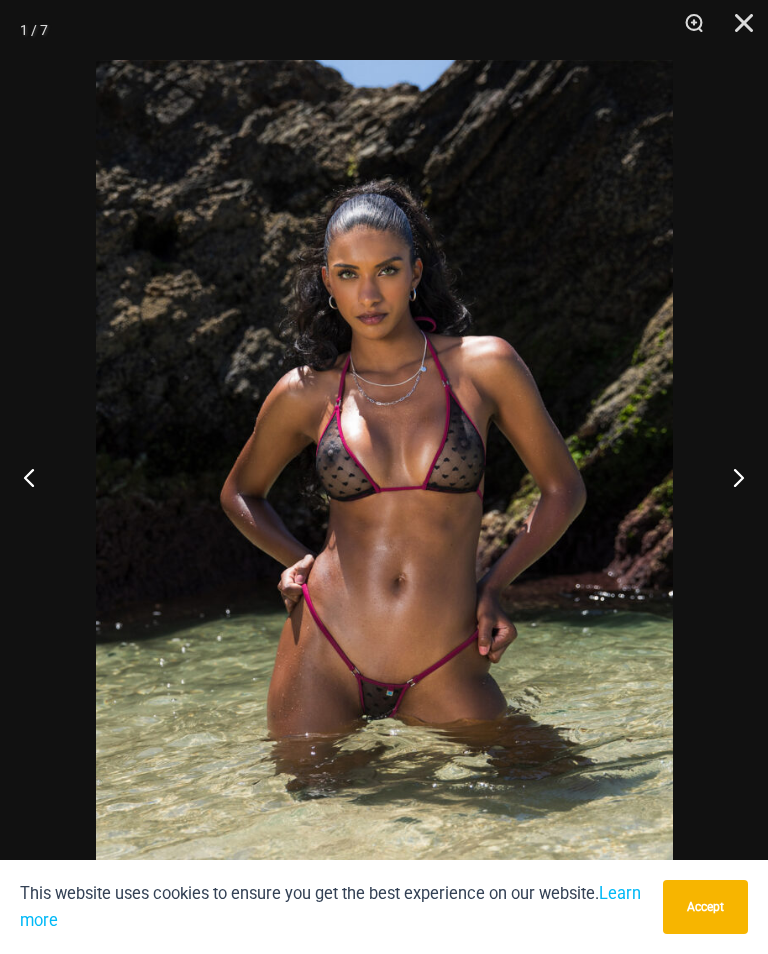 click at bounding box center [730, 477] 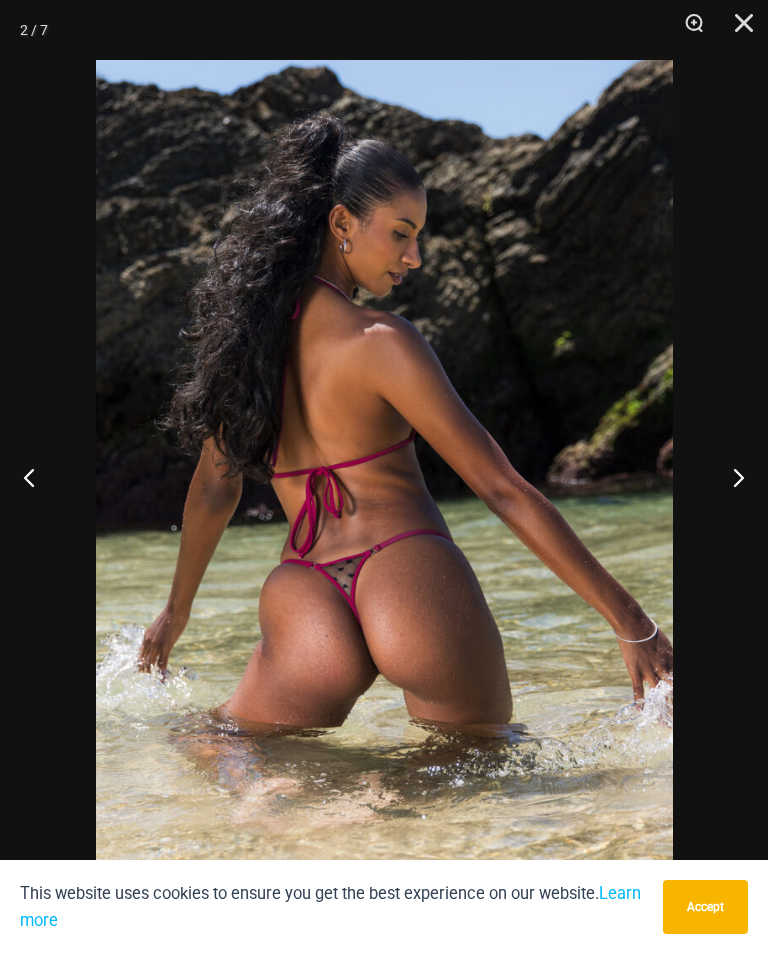 click at bounding box center [730, 477] 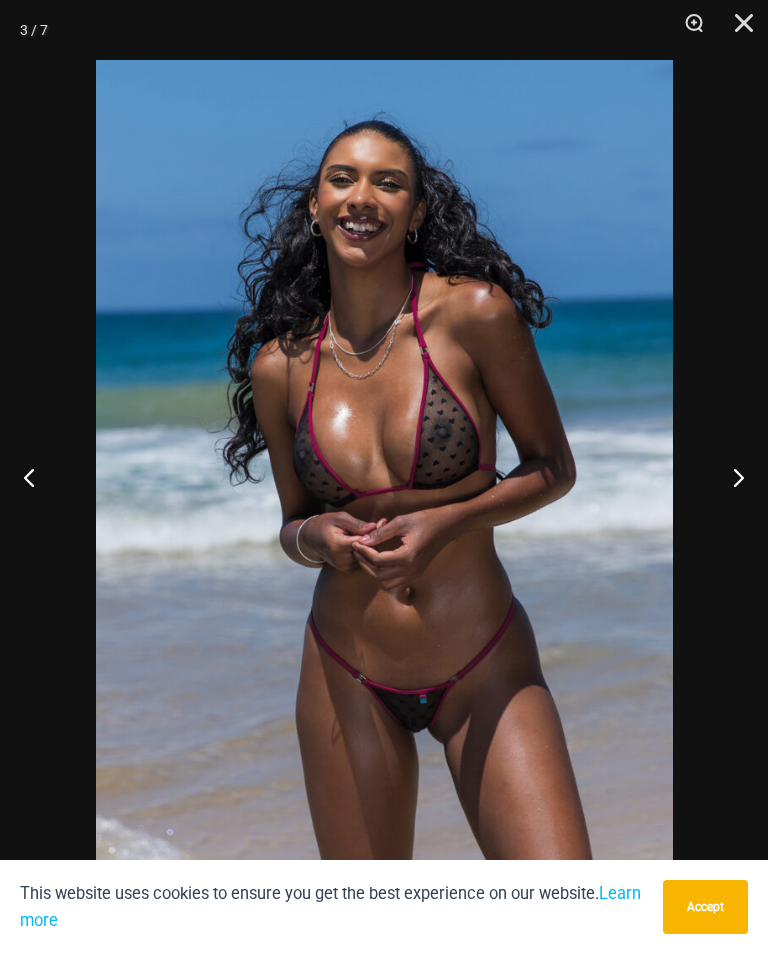 click at bounding box center (730, 477) 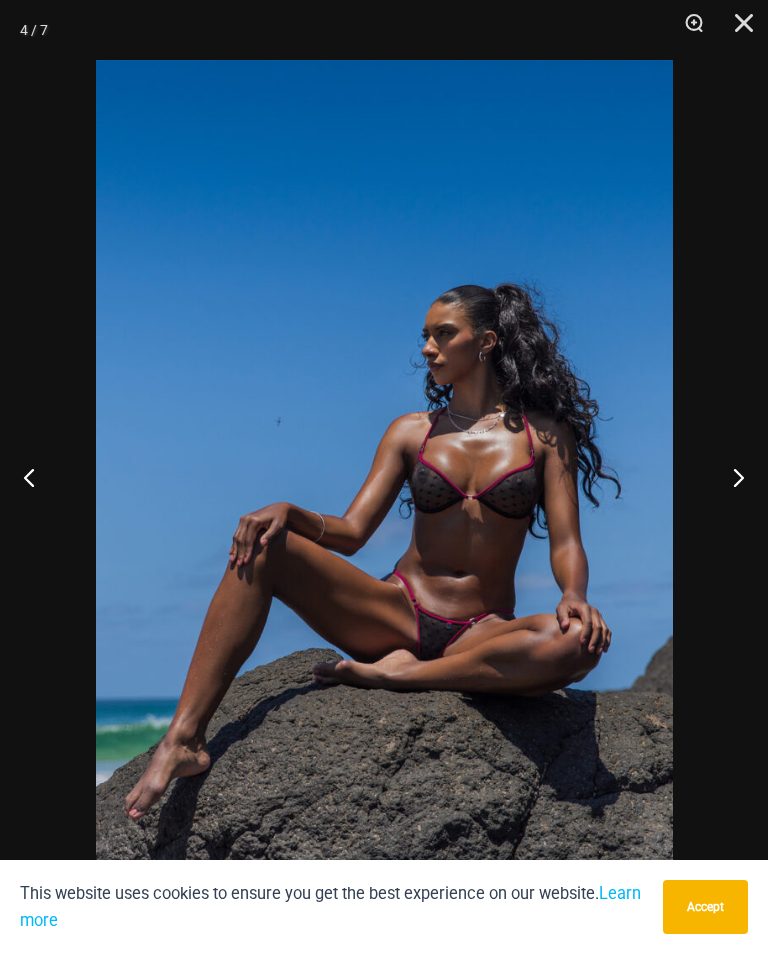 click at bounding box center [737, 30] 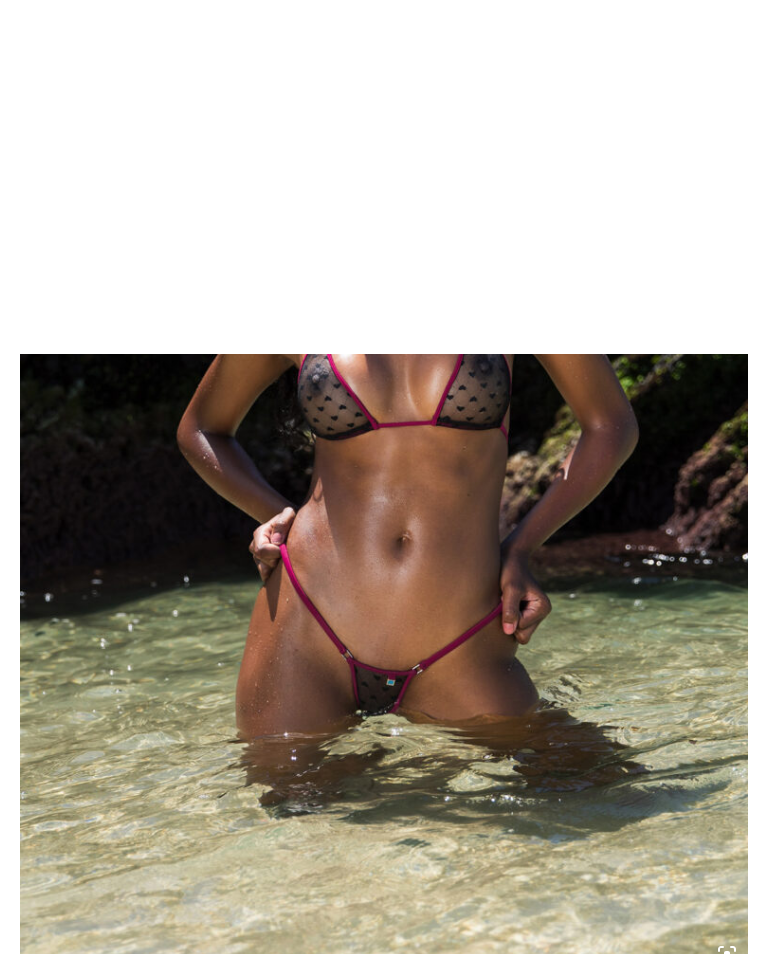 scroll, scrollTop: 0, scrollLeft: 0, axis: both 